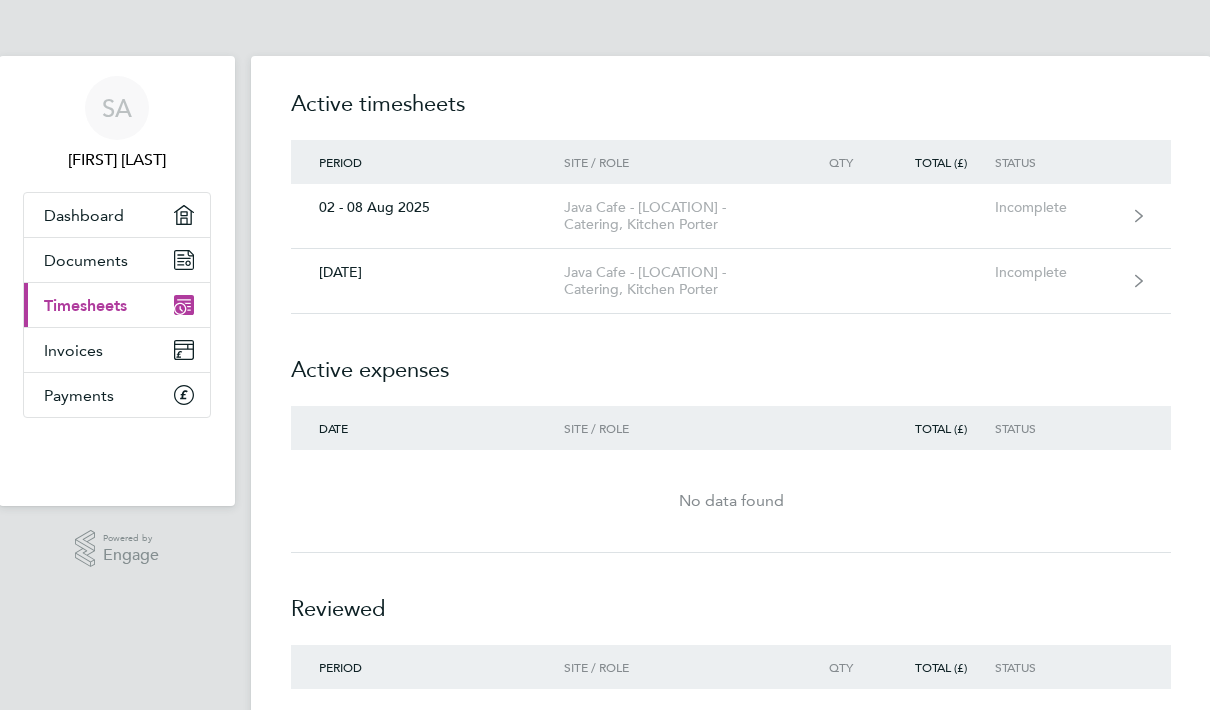 scroll, scrollTop: 0, scrollLeft: 1, axis: horizontal 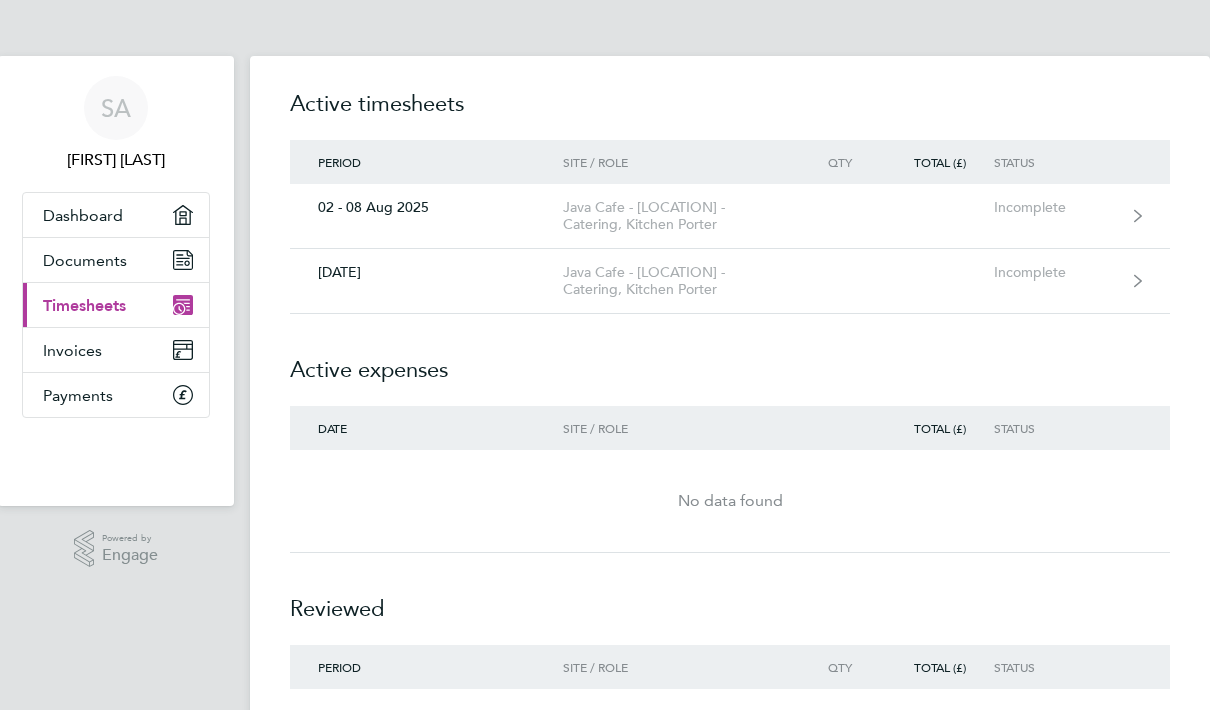 click on "[DATE]  Java Cafe - [LOCATION] - Catering, Kitchen Porter  Incomplete" 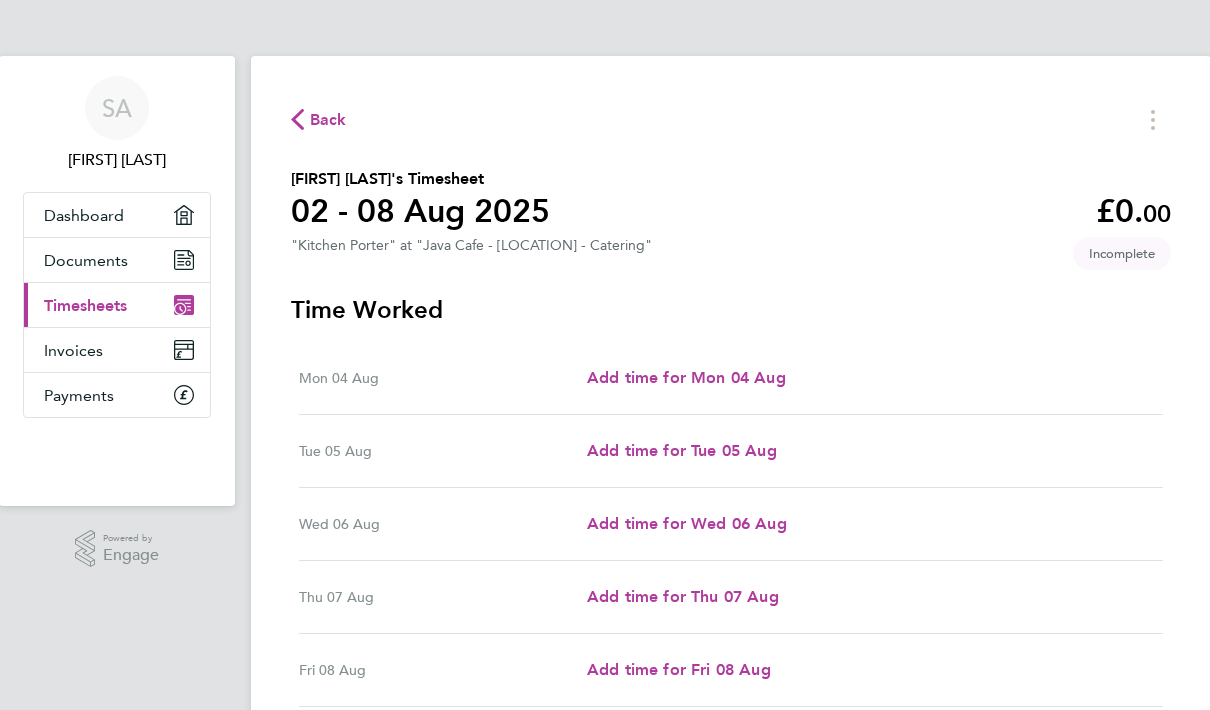 scroll, scrollTop: 21, scrollLeft: 0, axis: vertical 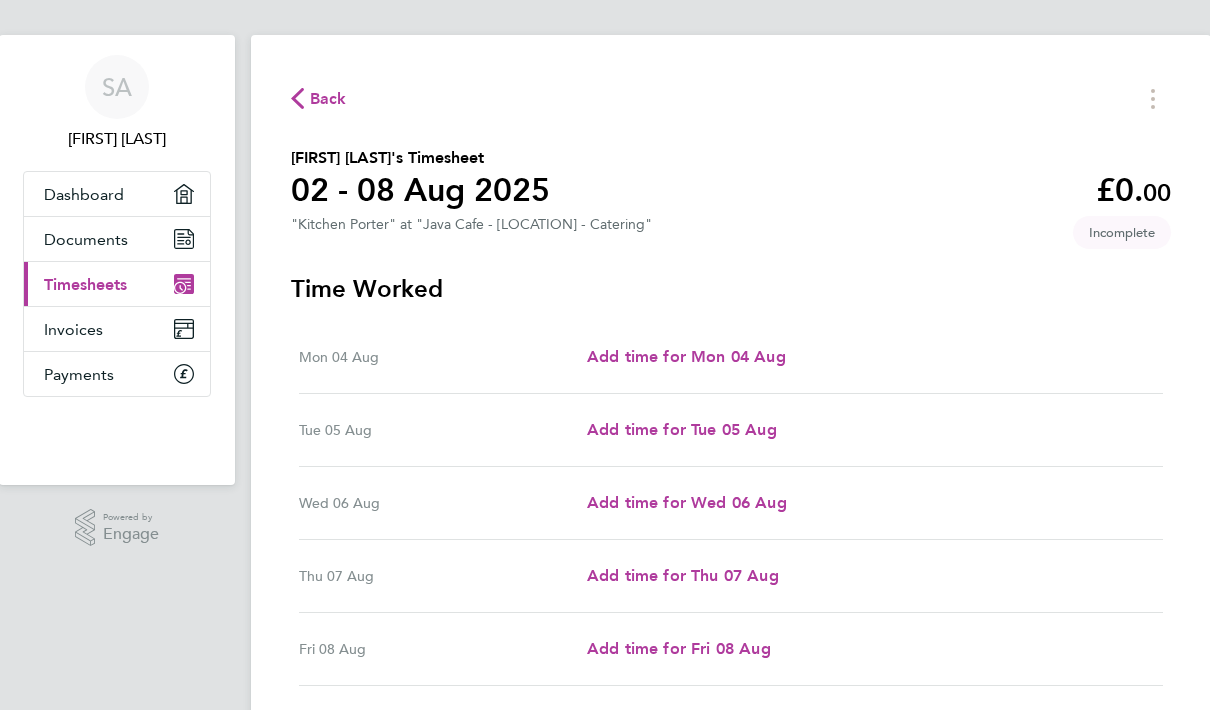 click on "Add time for Mon 04 Aug" at bounding box center (686, 356) 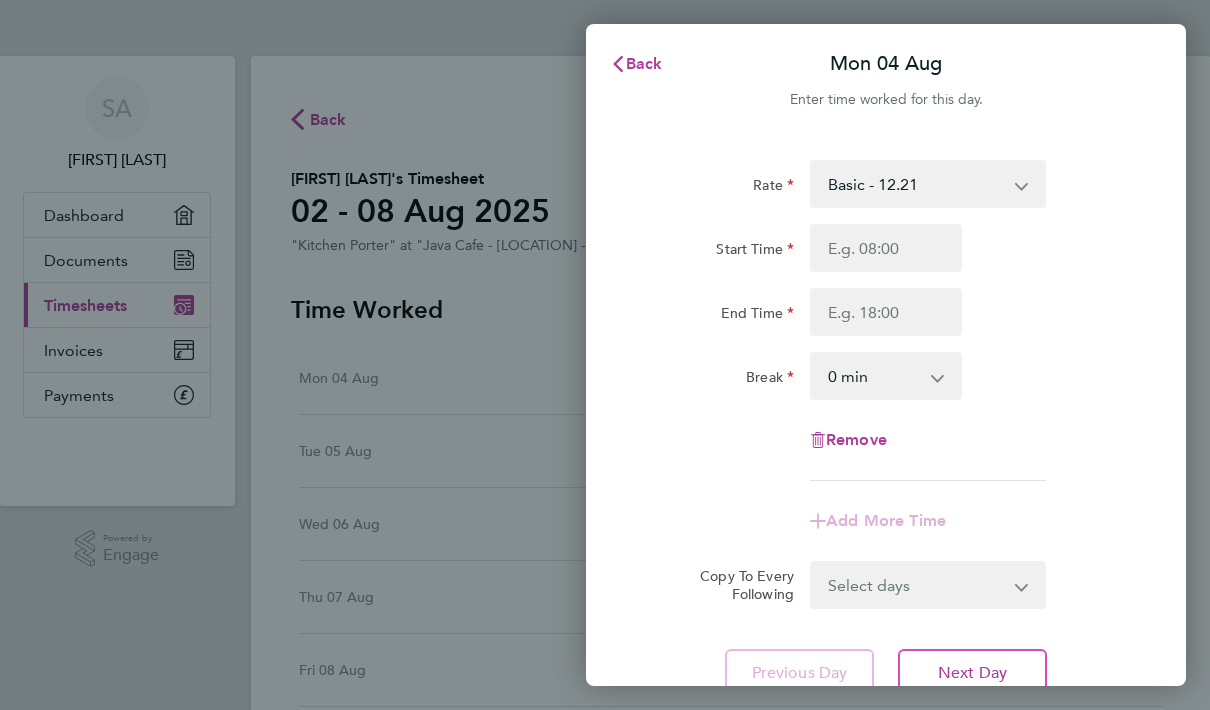 click on "Basic - 12.21" at bounding box center (916, 184) 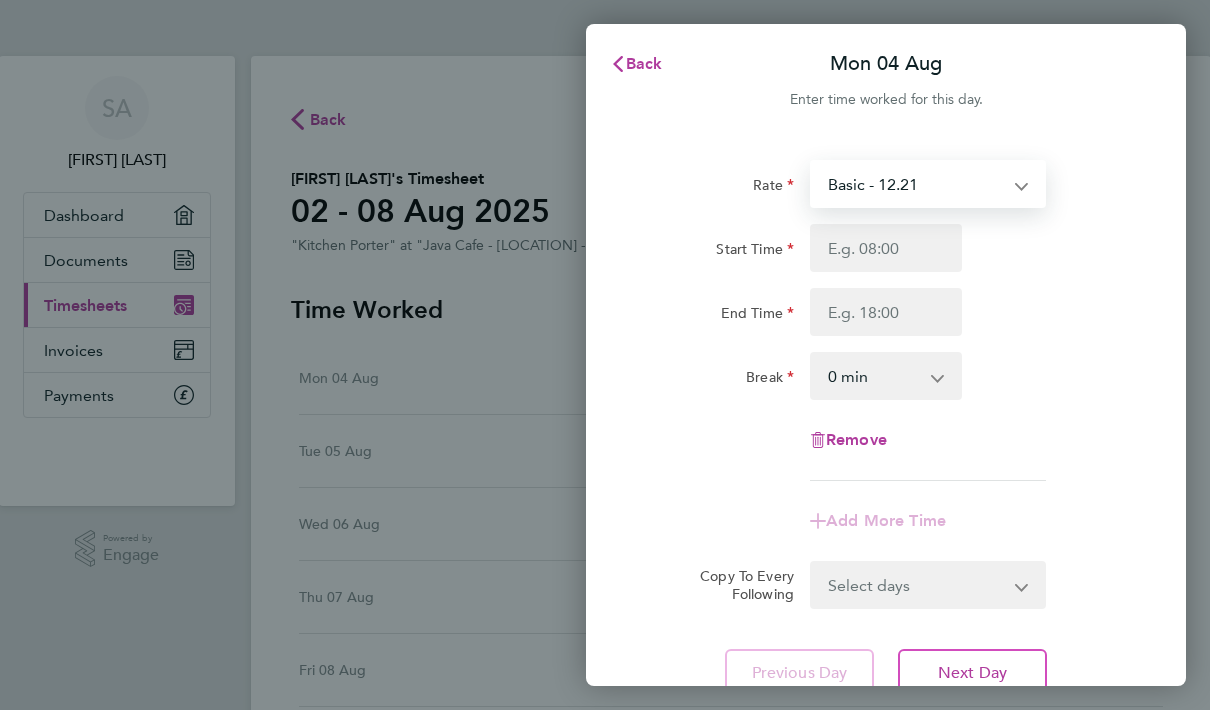 click on "Start Time" at bounding box center [886, 248] 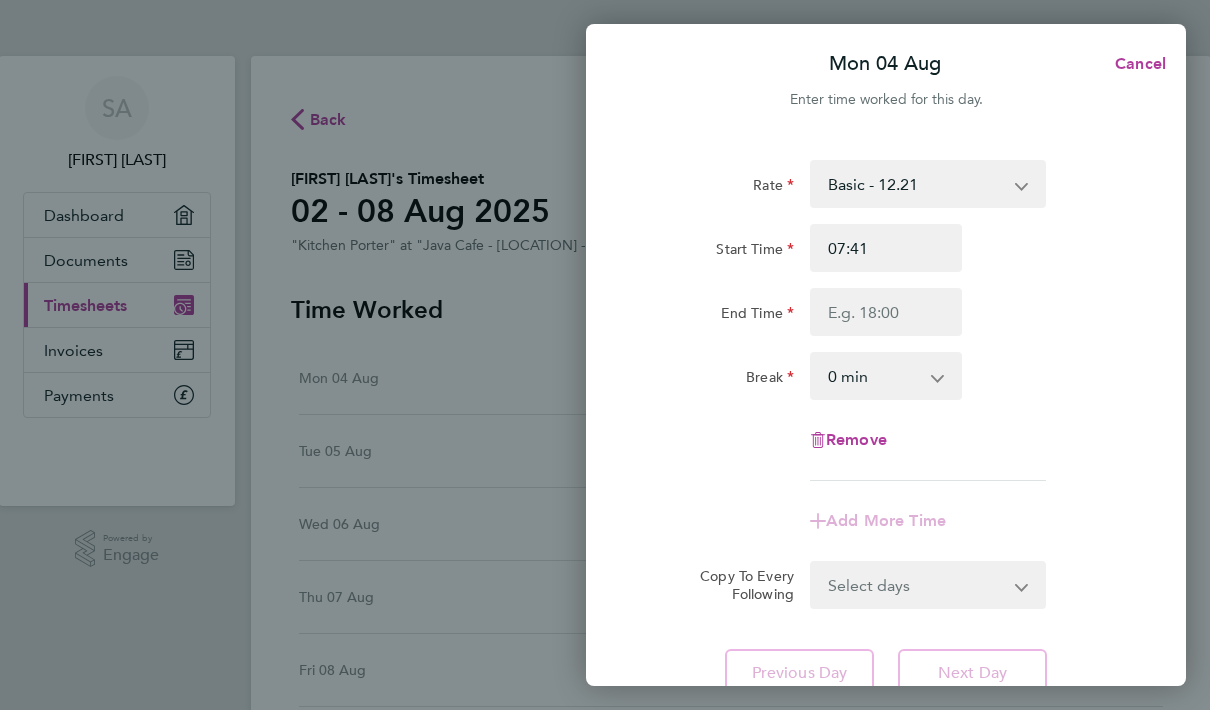 click on "07:41" at bounding box center (886, 248) 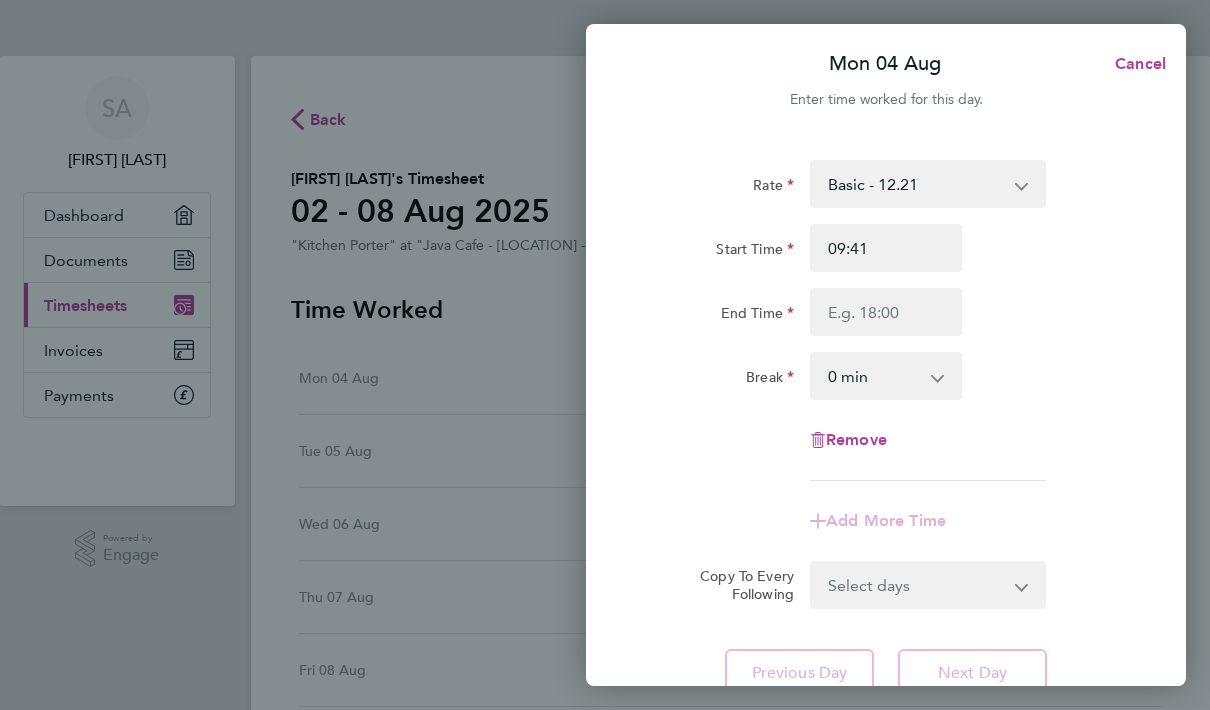 type on "09:29" 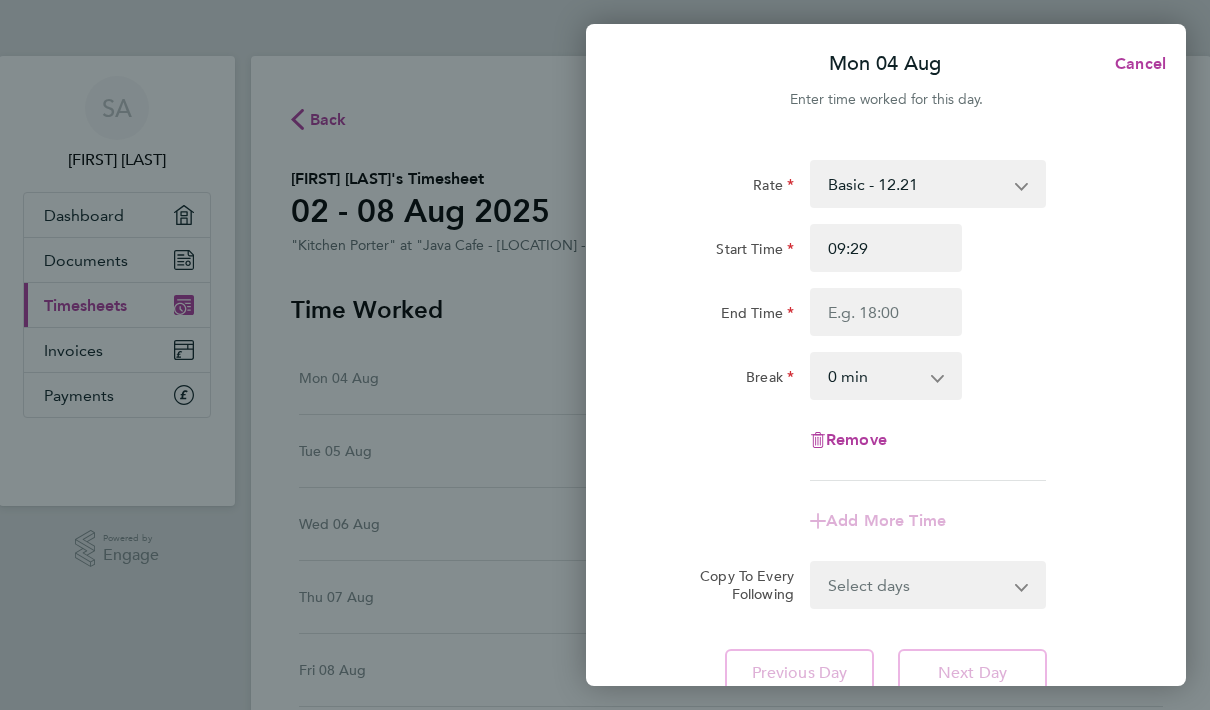 type on "09:00" 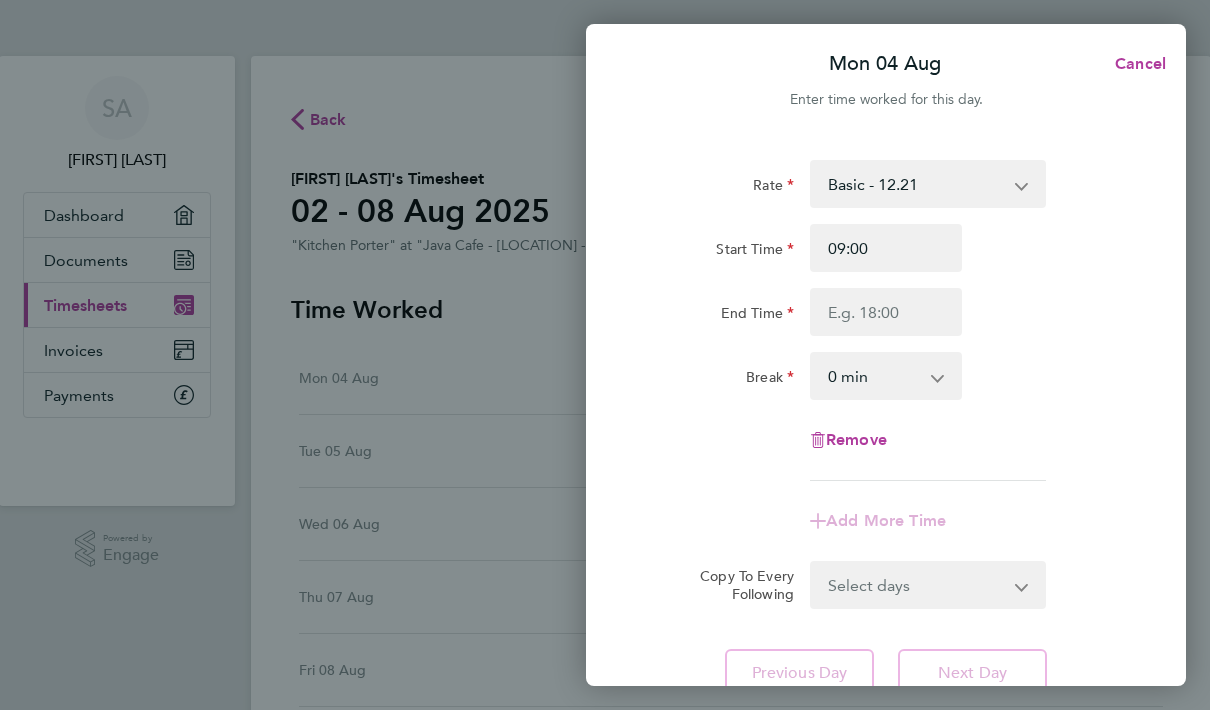 click on "End Time" at bounding box center [886, 312] 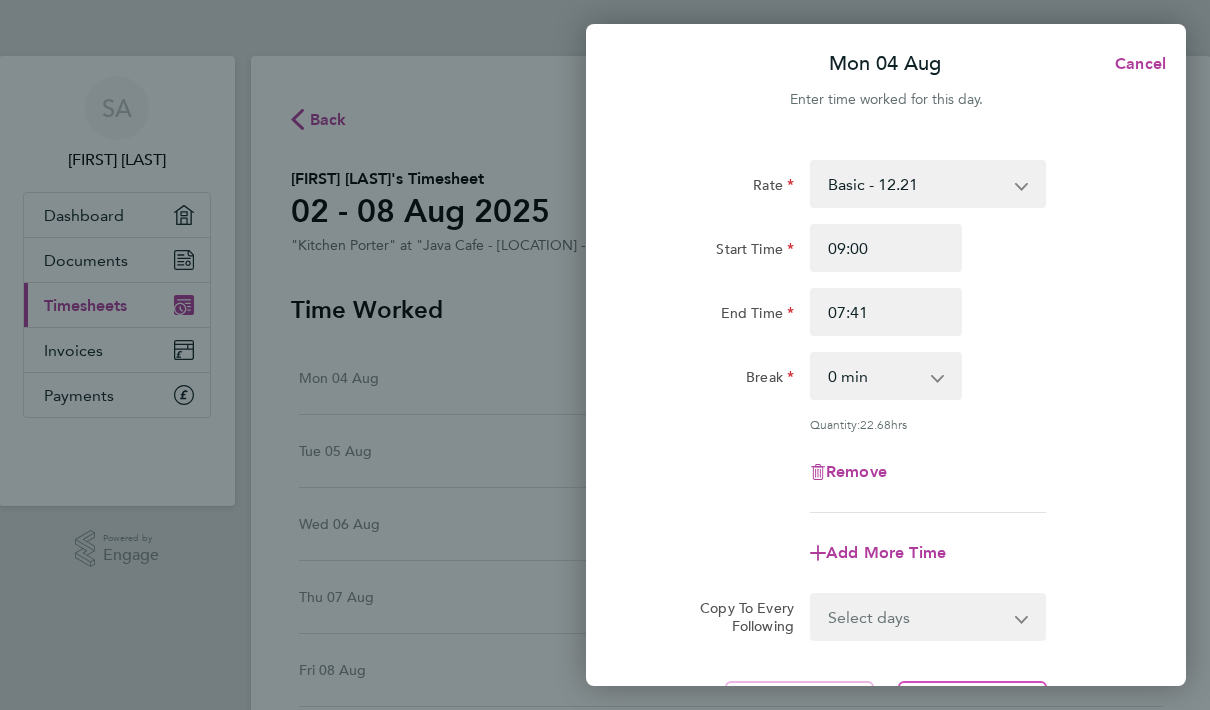 click on "07:41" at bounding box center [886, 312] 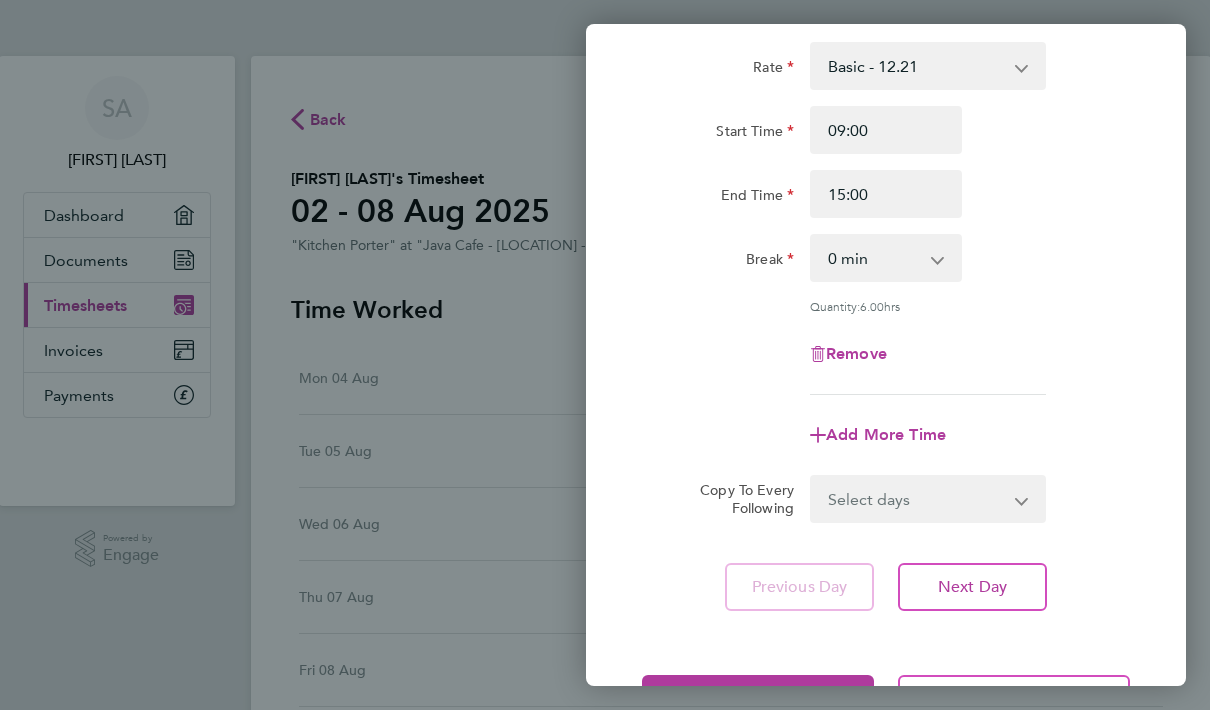 scroll, scrollTop: 115, scrollLeft: 0, axis: vertical 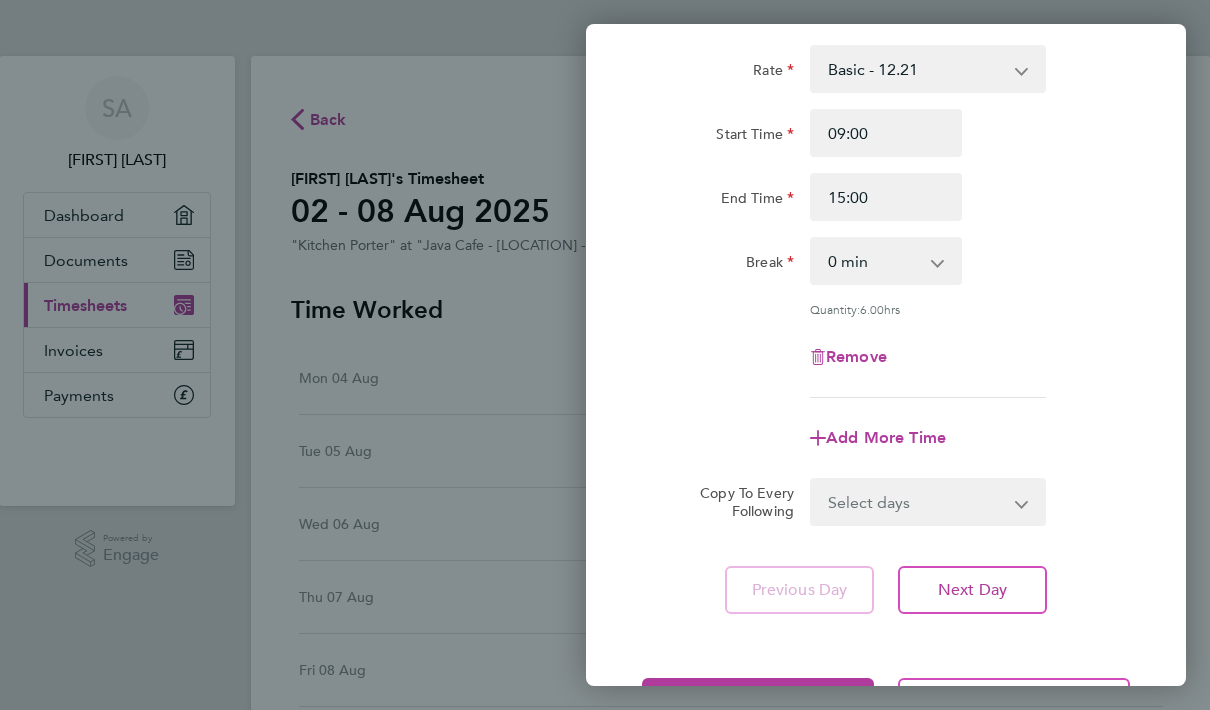 click on "Select days   Day   Tuesday   Wednesday   Thursday   Friday" at bounding box center (917, 502) 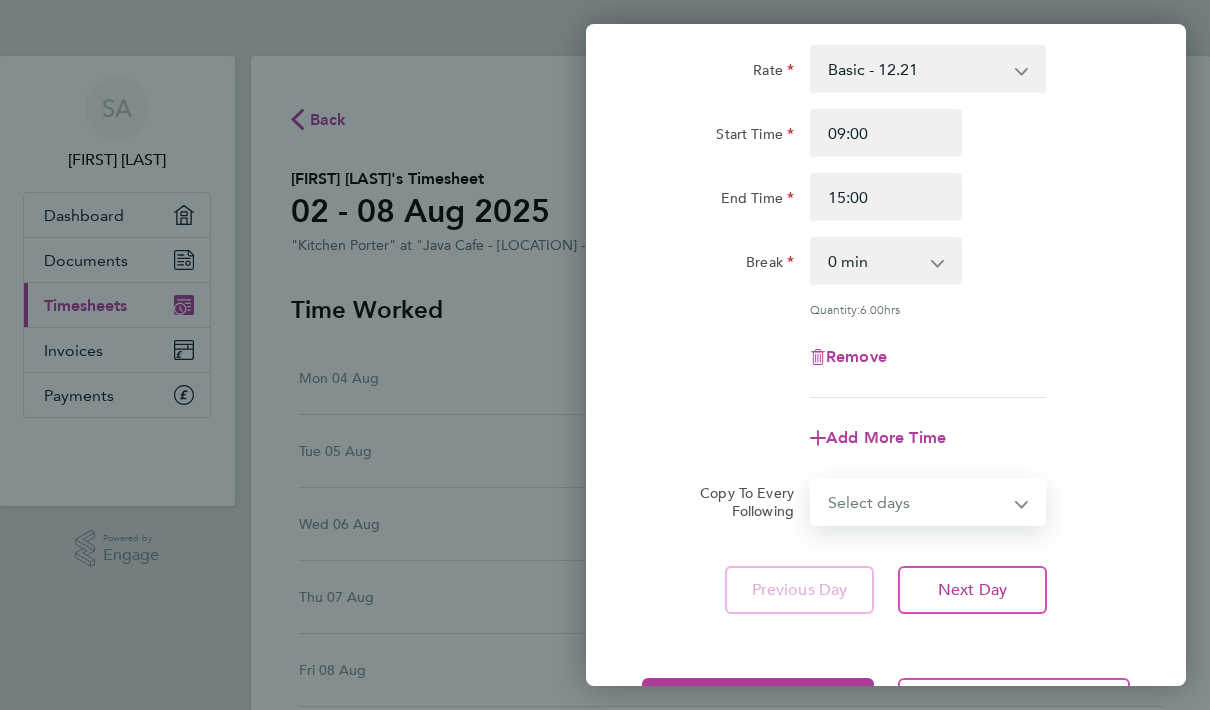 select on "TUE" 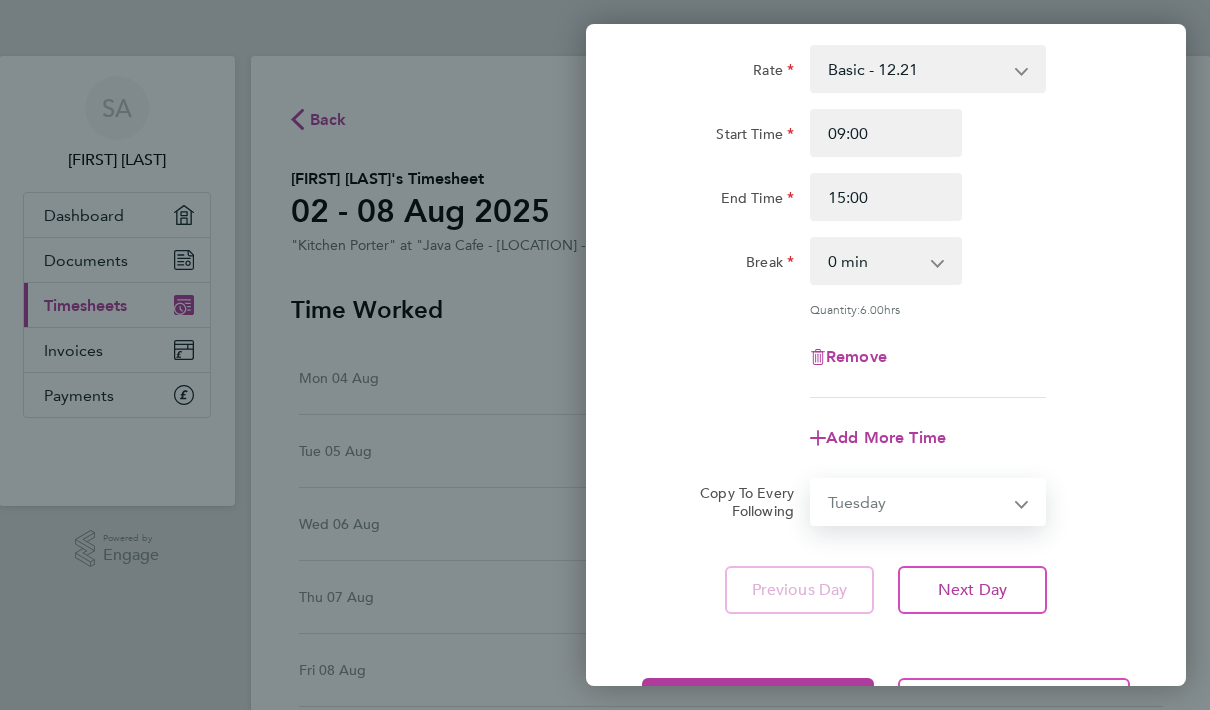 select on "2025-08-08" 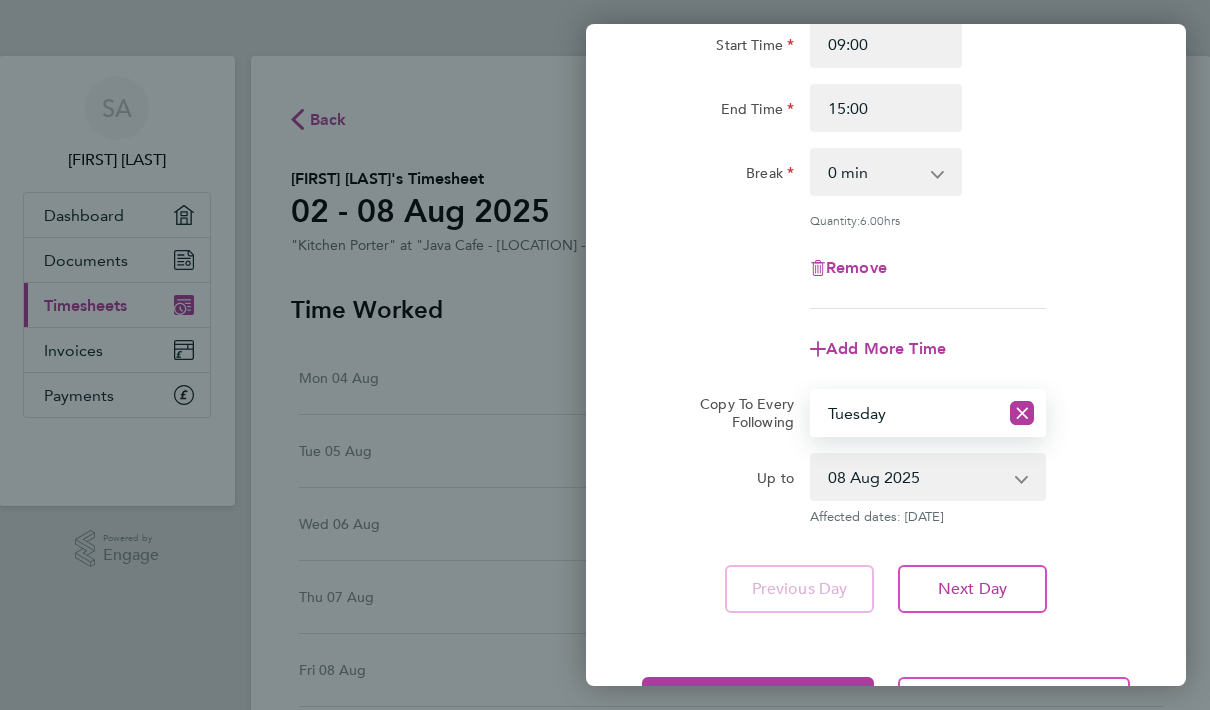 scroll, scrollTop: 203, scrollLeft: 0, axis: vertical 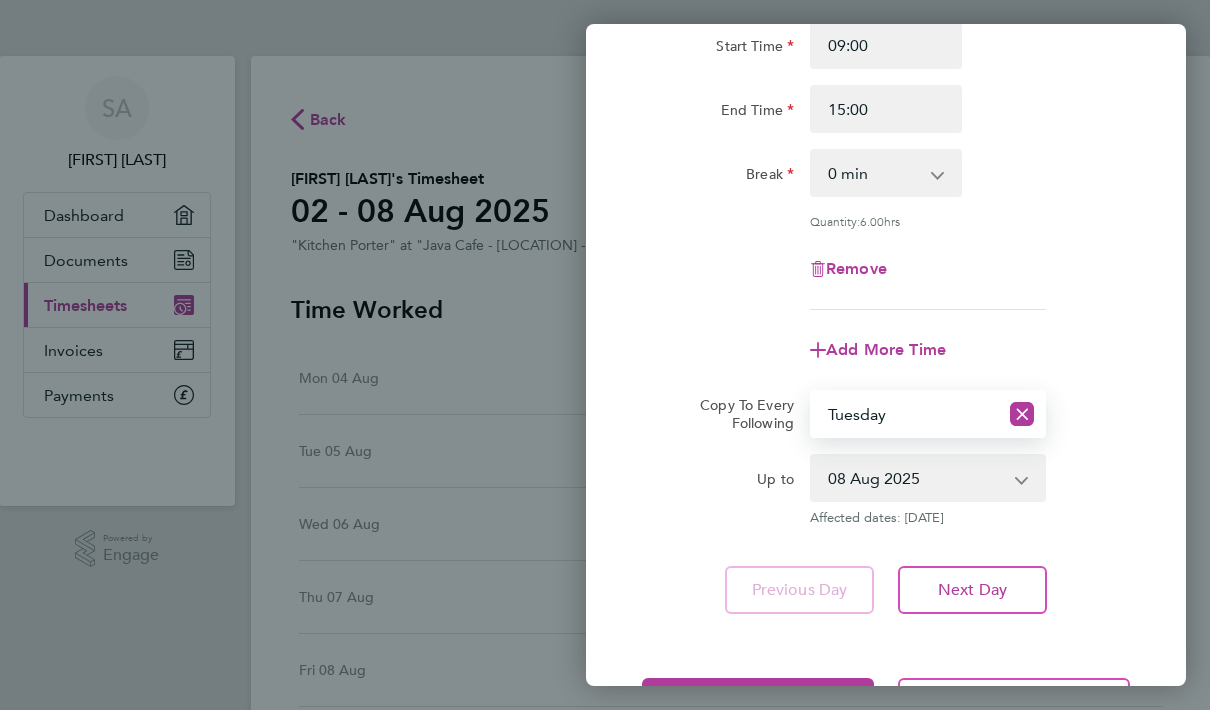 click on "05 Aug 2025   06 Aug 2025   07 Aug 2025   08 Aug 2025" at bounding box center [916, 478] 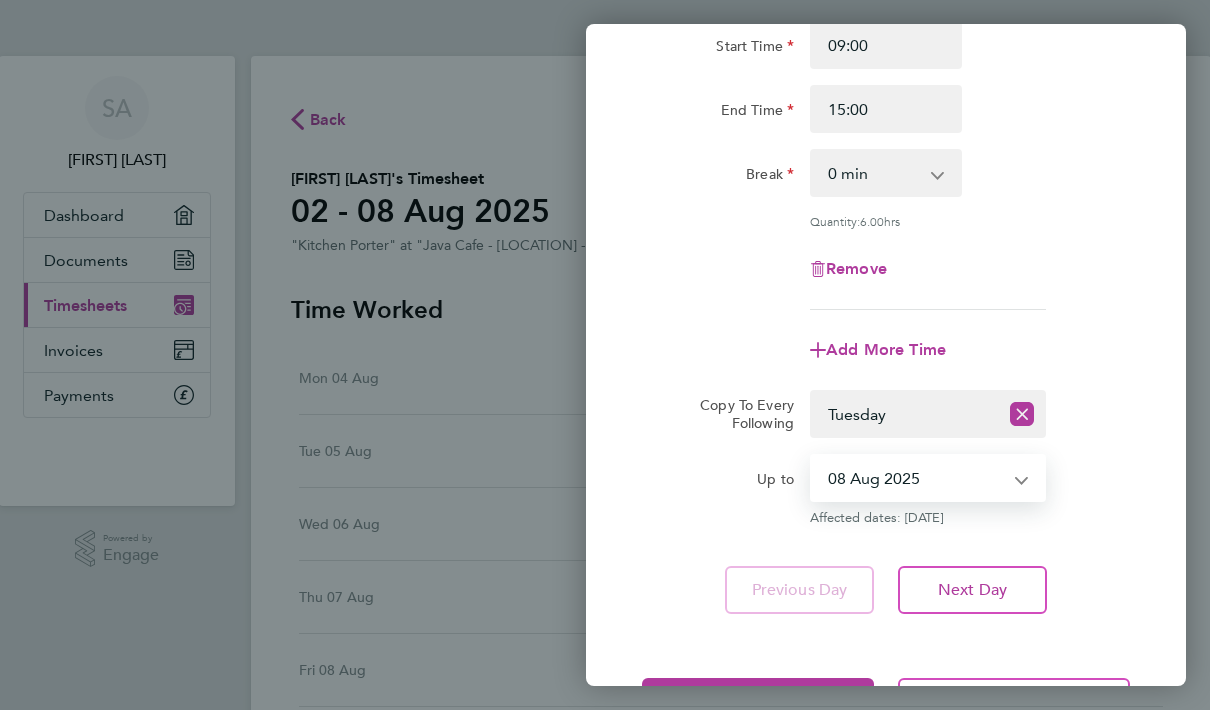 click on "05 Aug 2025   06 Aug 2025   07 Aug 2025   08 Aug 2025" at bounding box center [916, 478] 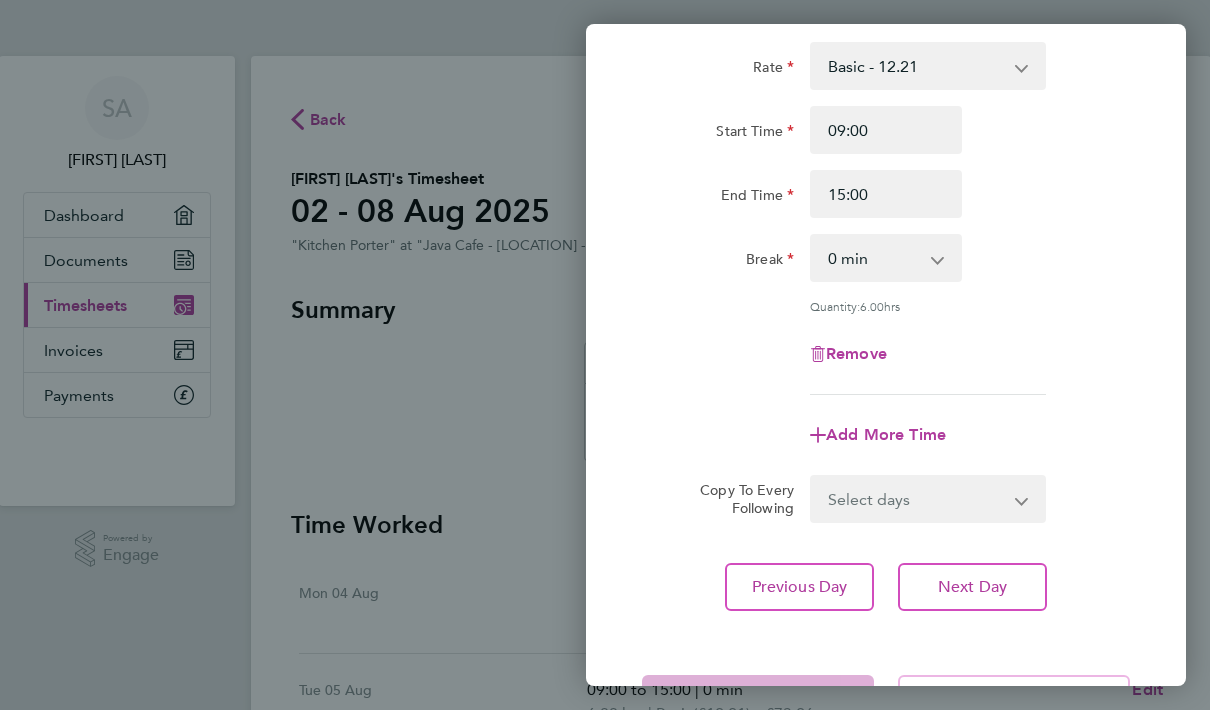 scroll, scrollTop: 115, scrollLeft: 0, axis: vertical 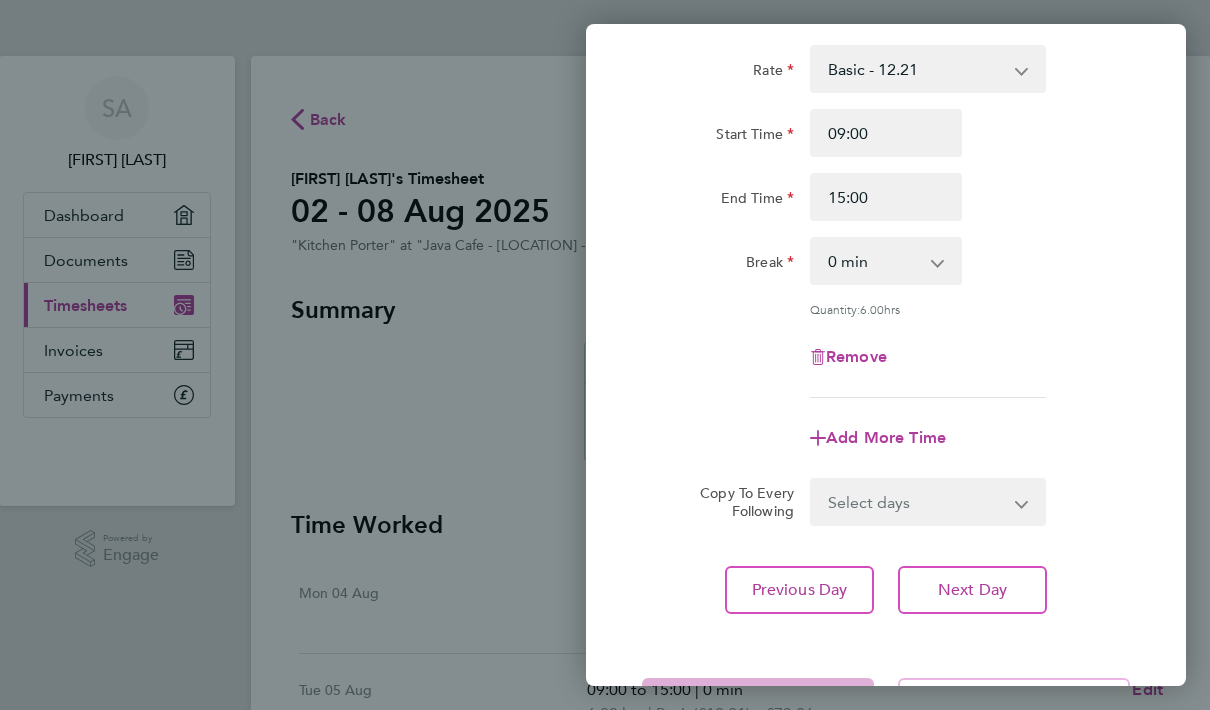 click on "Back  Tue [DATE]   Enter time worked for this day.  Rate  Basic - 12.21
Start Time 09:00 End Time 15:00 Break  0 min   15 min   30 min   45 min   60 min   75 min   90 min
Quantity:  6.00  hrs
Remove
Add More Time  Copy To Every Following  Select days   Day   Wednesday   Thursday   Friday
Previous Day   Next Day   Save Timesheet   Save & Submit Timesheet" 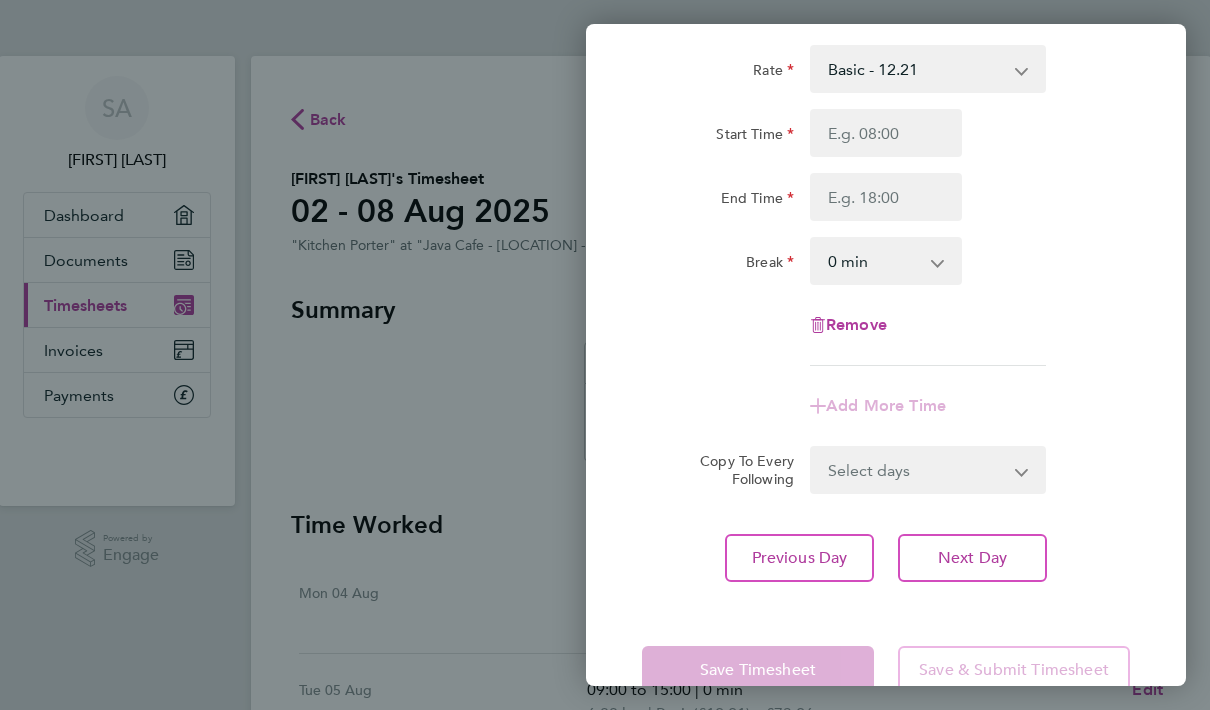 scroll, scrollTop: 83, scrollLeft: 0, axis: vertical 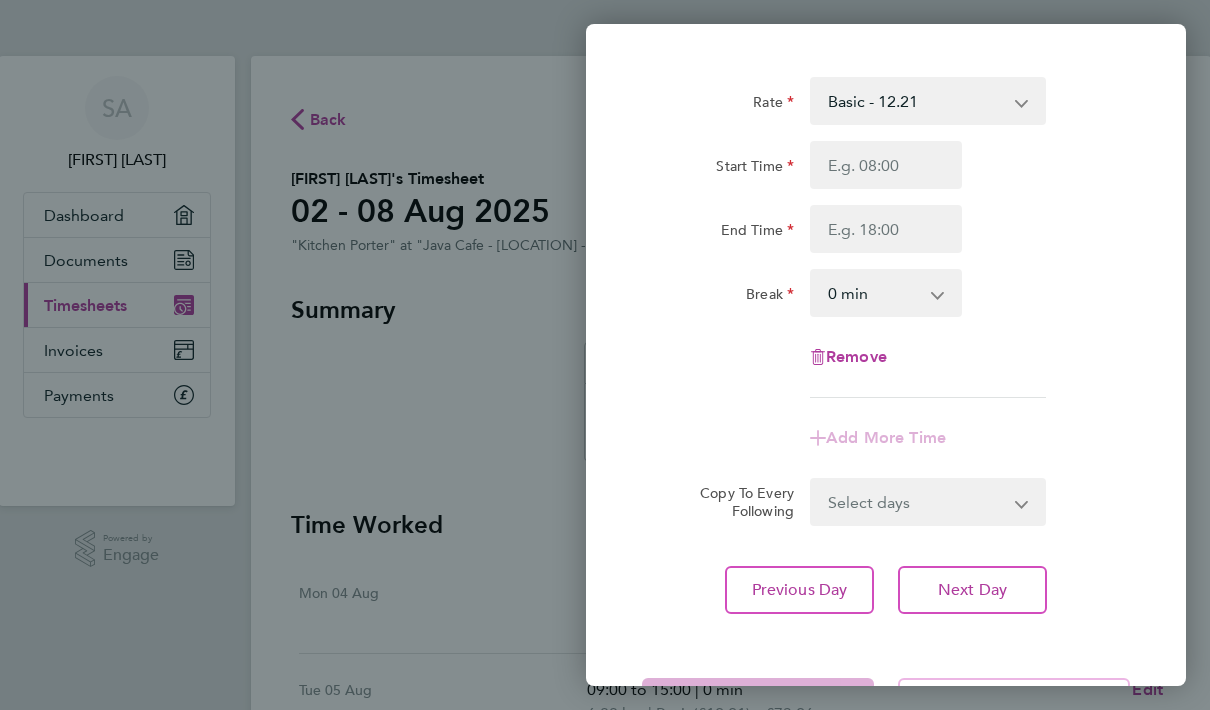 click on "Previous Day" 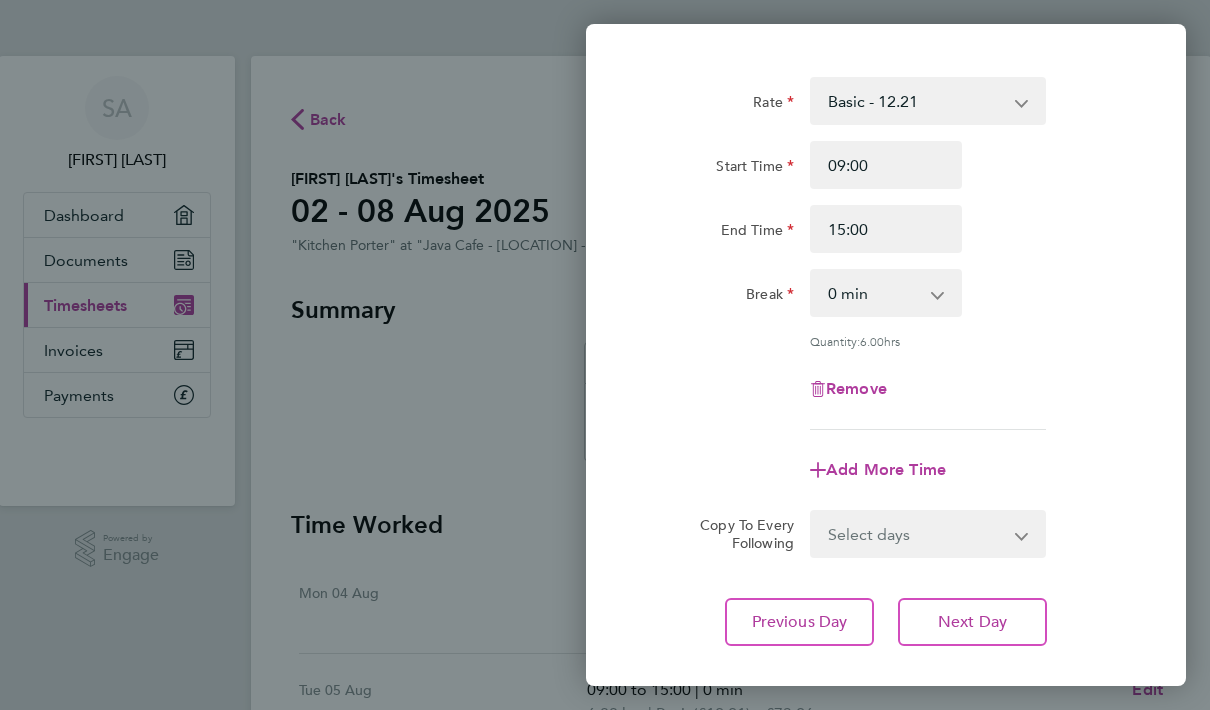 click on "Select days   Day   Wednesday   Thursday   Friday" at bounding box center (917, 534) 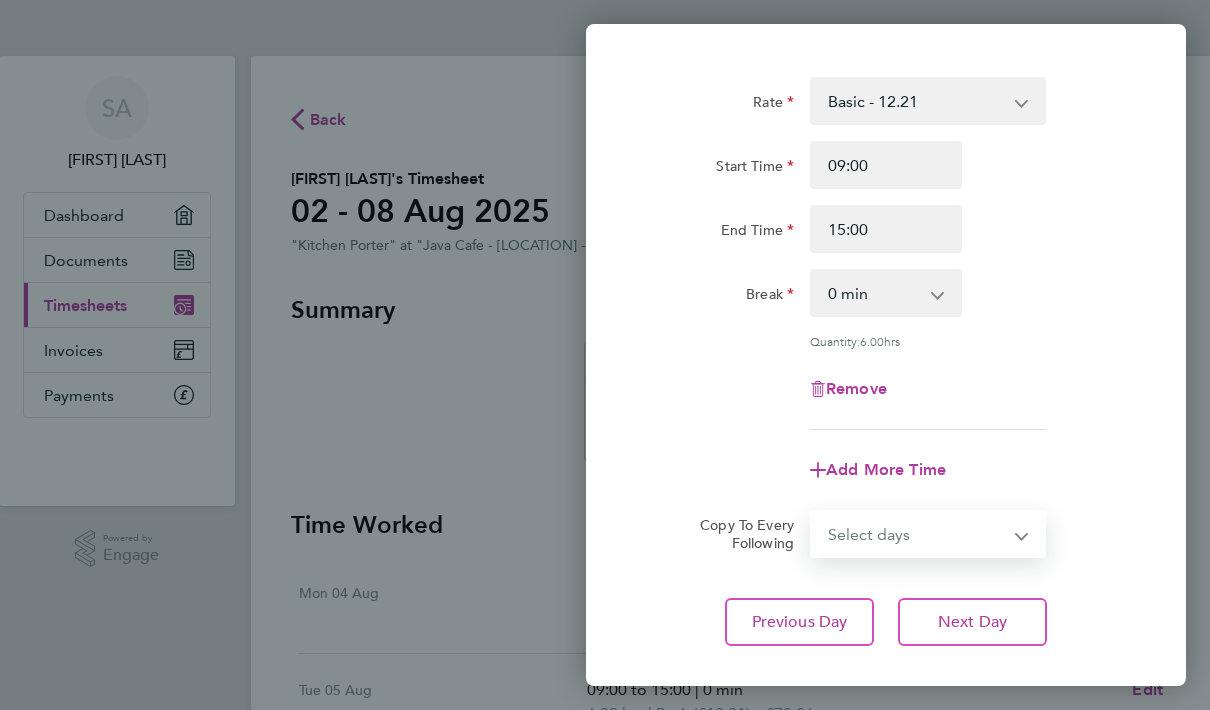 select on "WED" 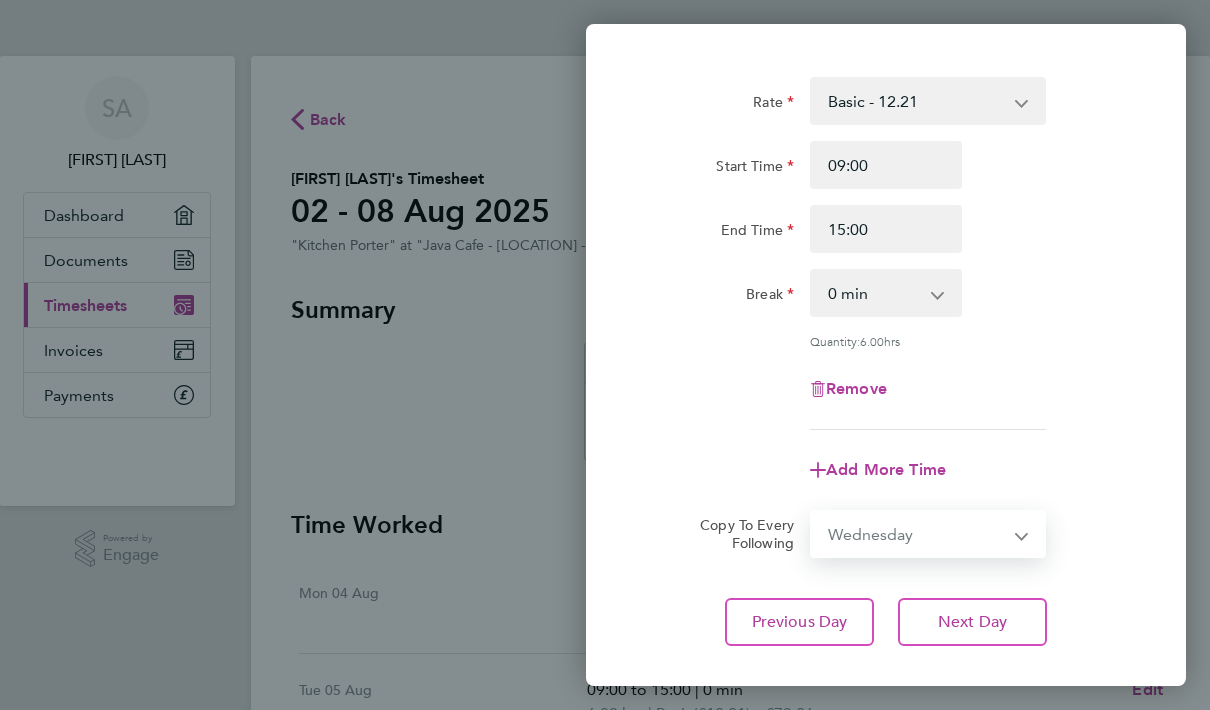 select on "2025-08-08" 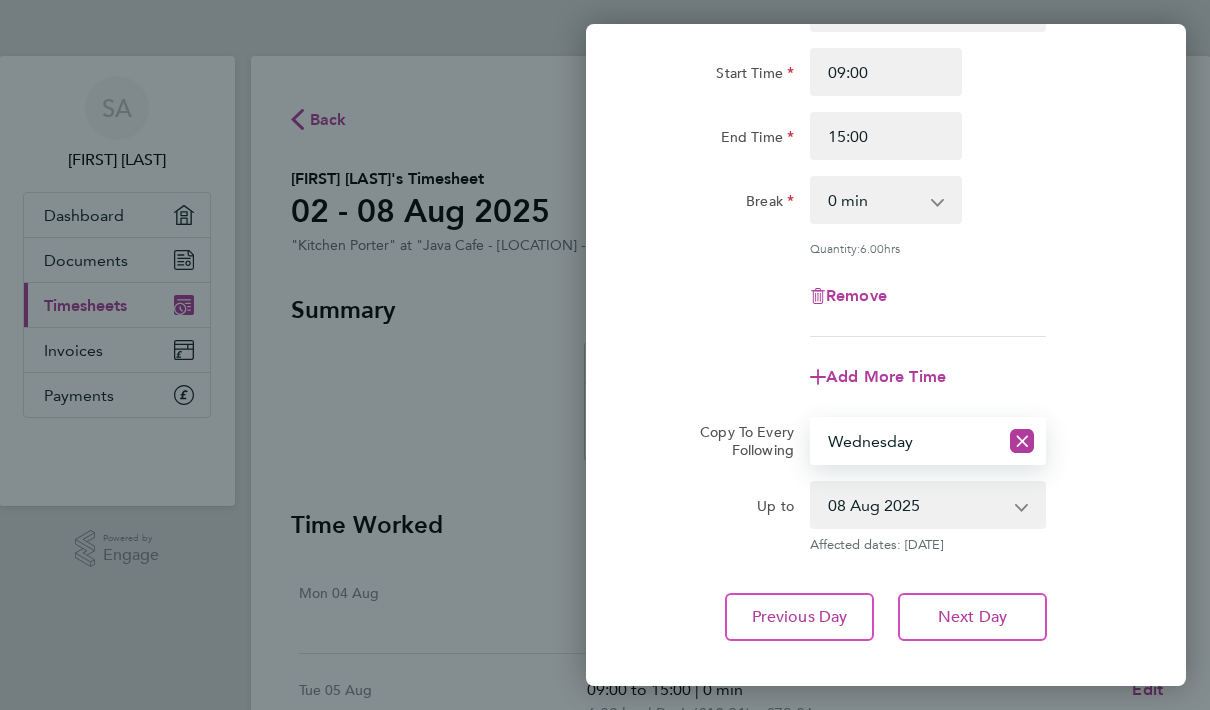 scroll, scrollTop: 188, scrollLeft: 0, axis: vertical 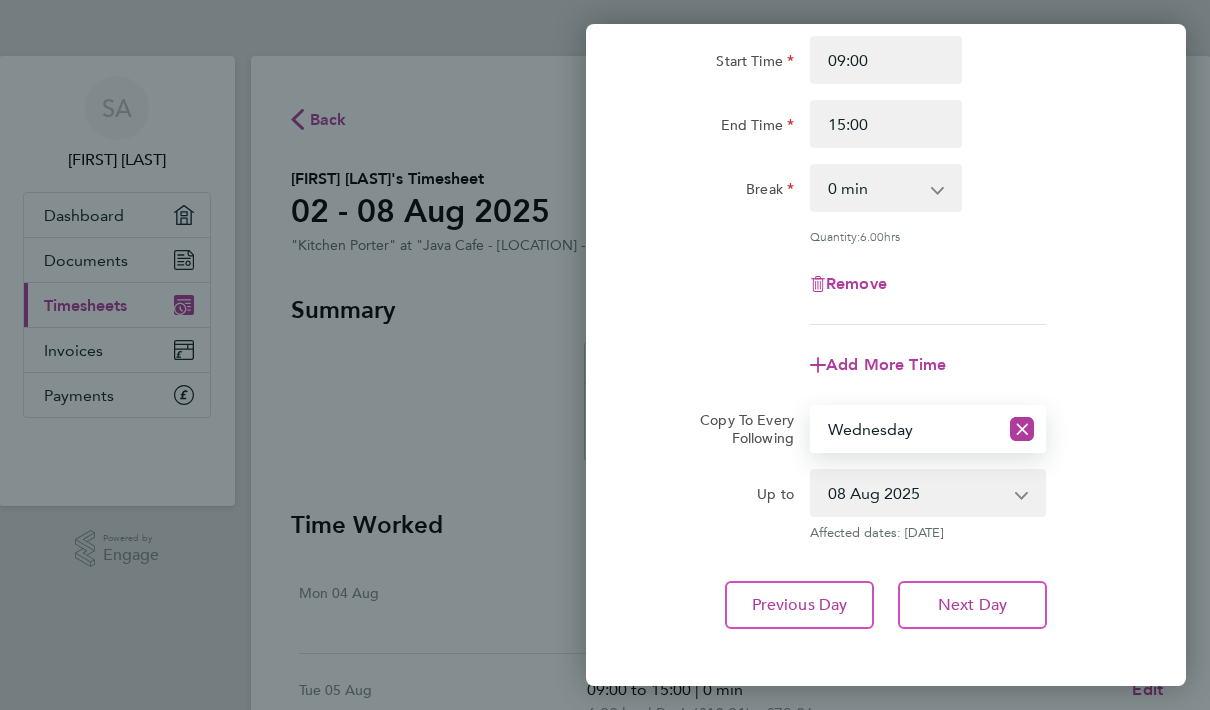 click on "Next Day" 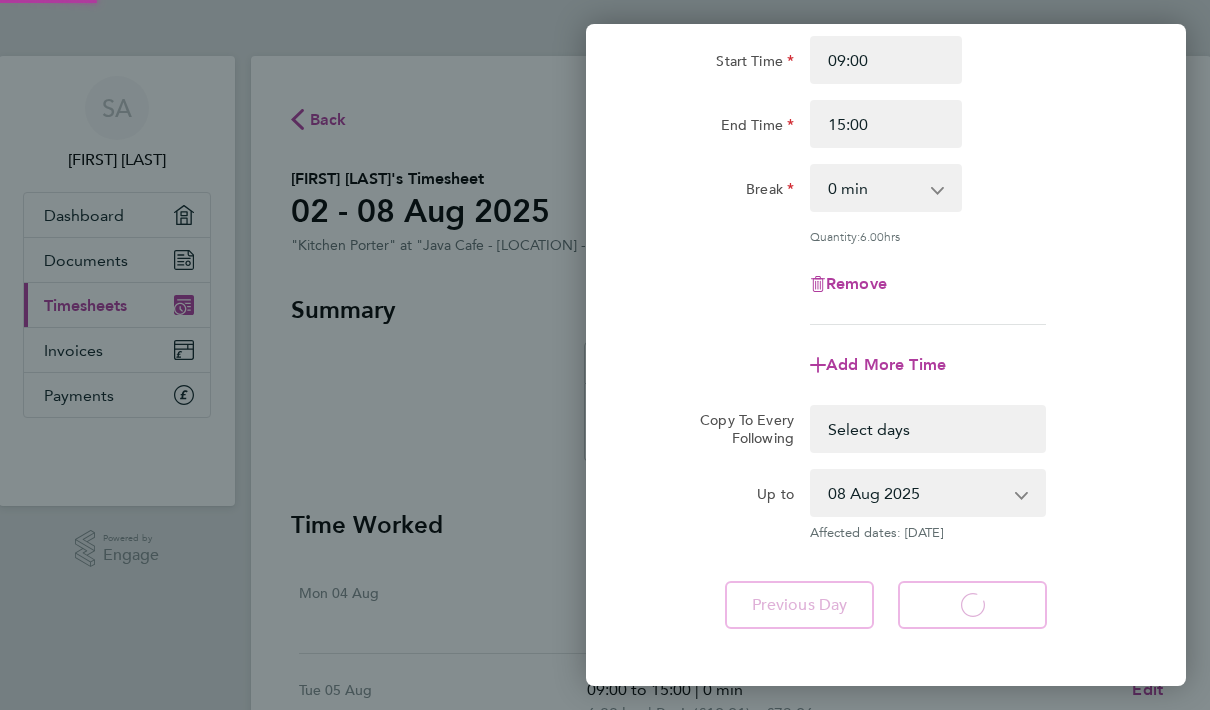 scroll, scrollTop: 115, scrollLeft: 0, axis: vertical 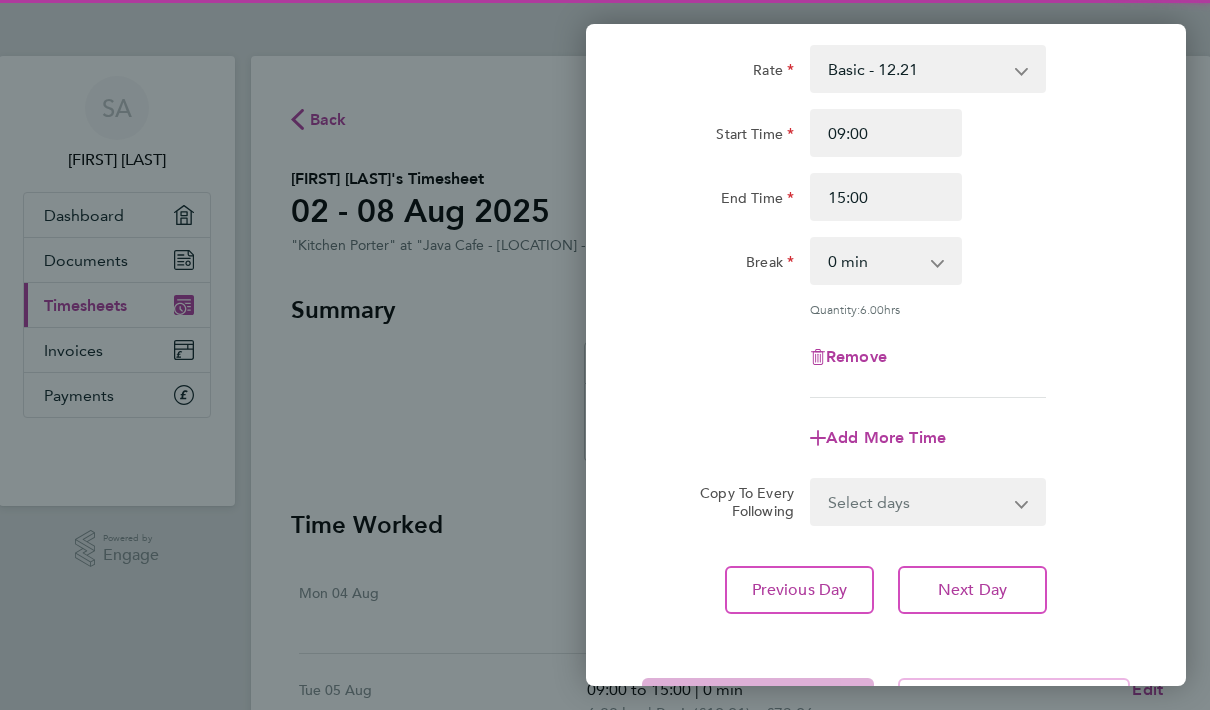 click on "Select days   Day   Thursday   Friday" at bounding box center [917, 502] 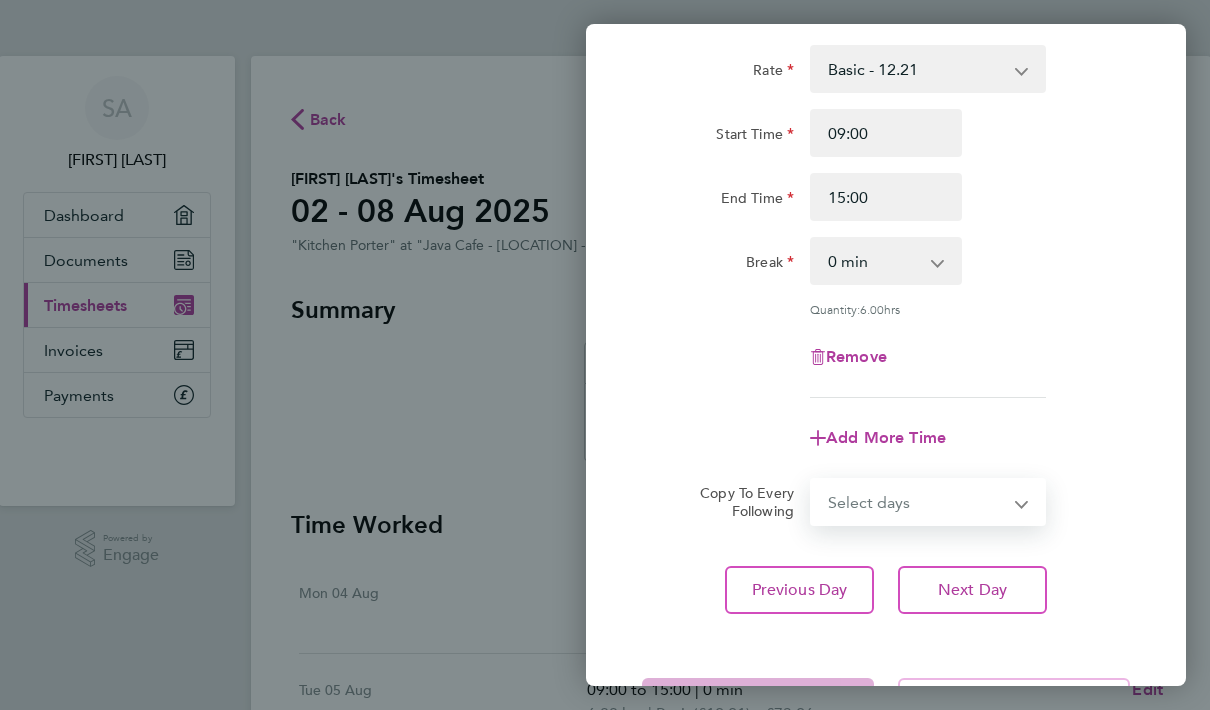 select on "THU" 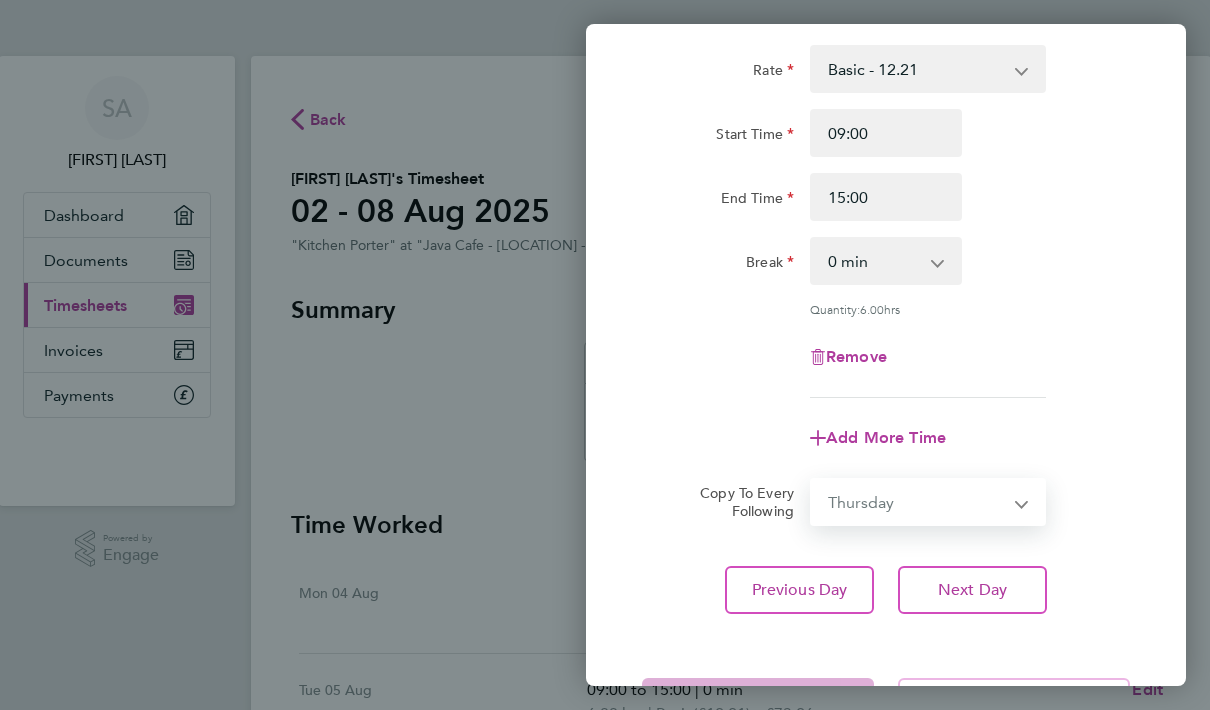 select on "2025-08-08" 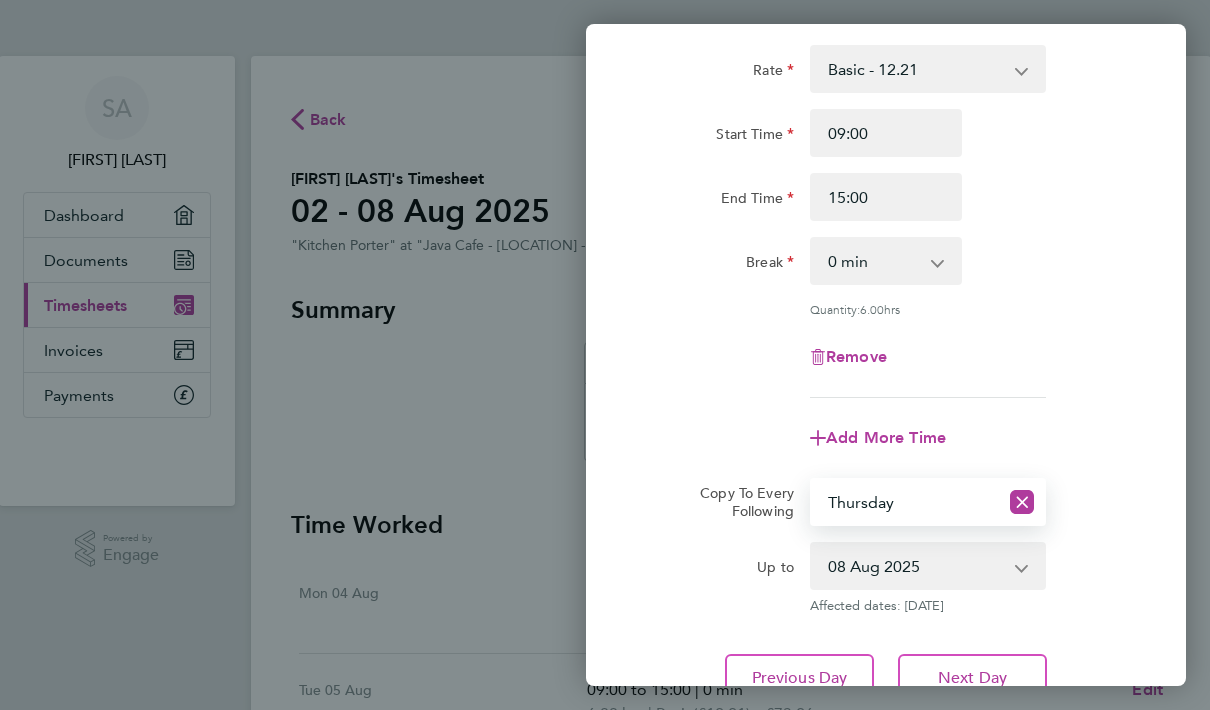 click on "Next Day" 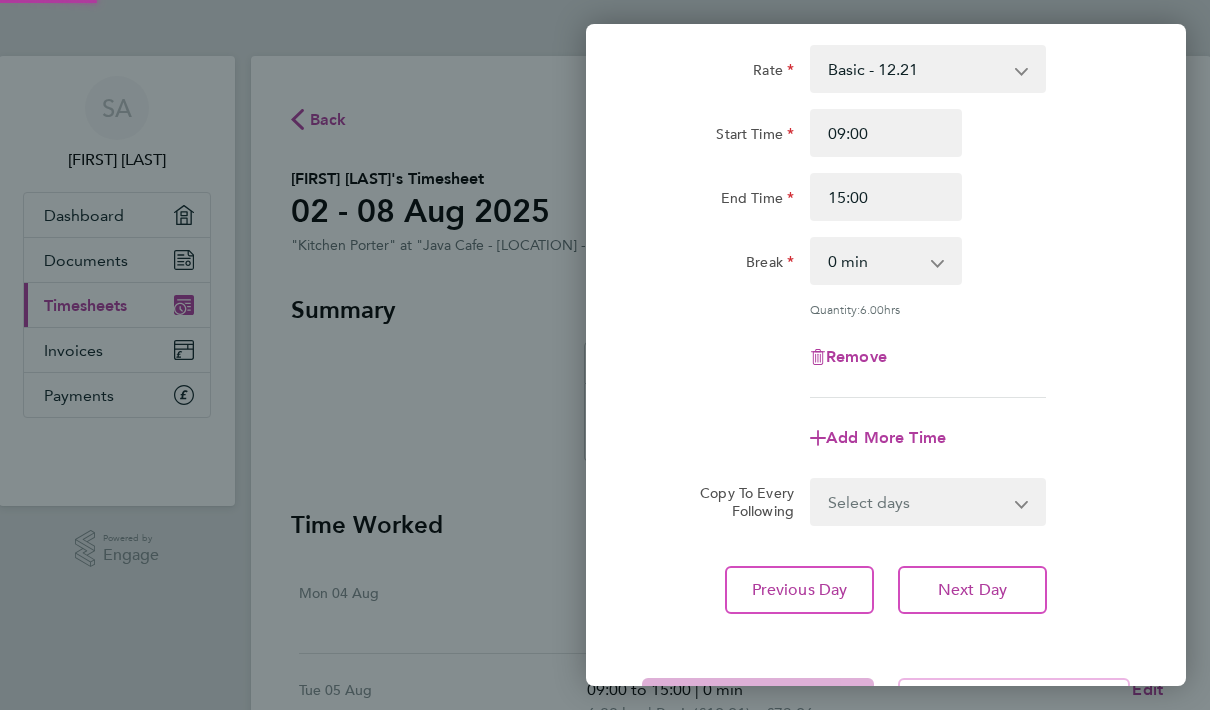 click on "Select days   Friday" at bounding box center [917, 502] 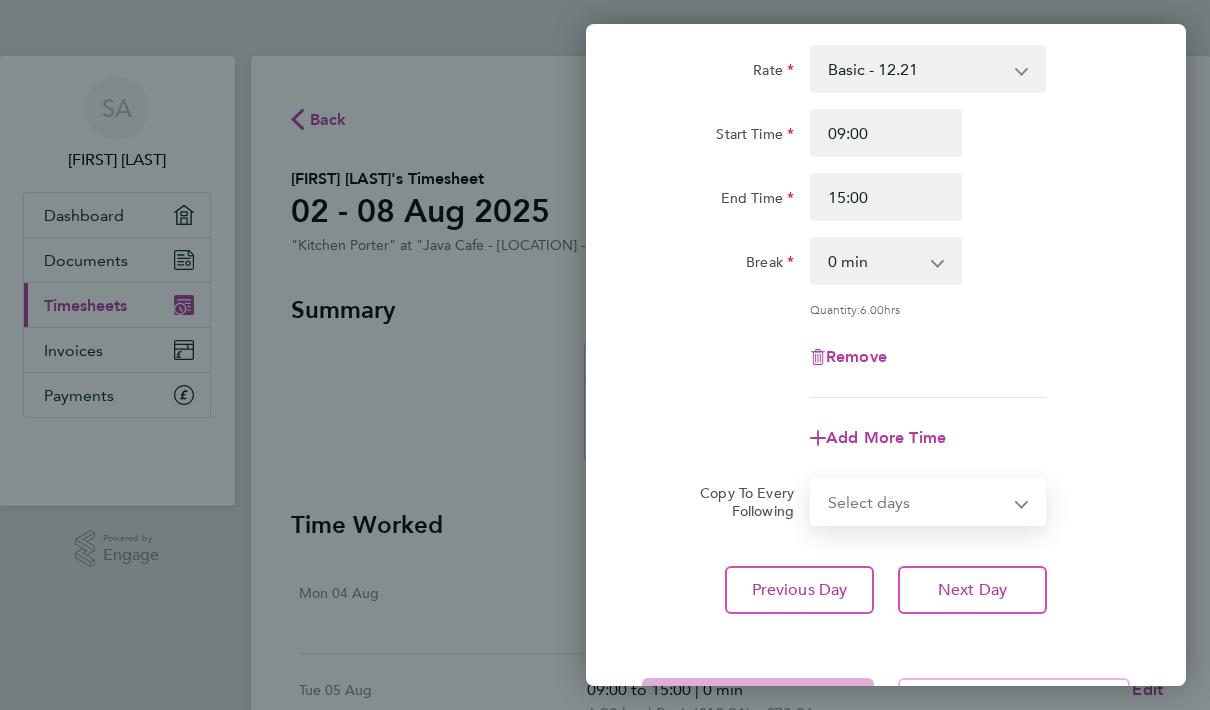 select on "FRI" 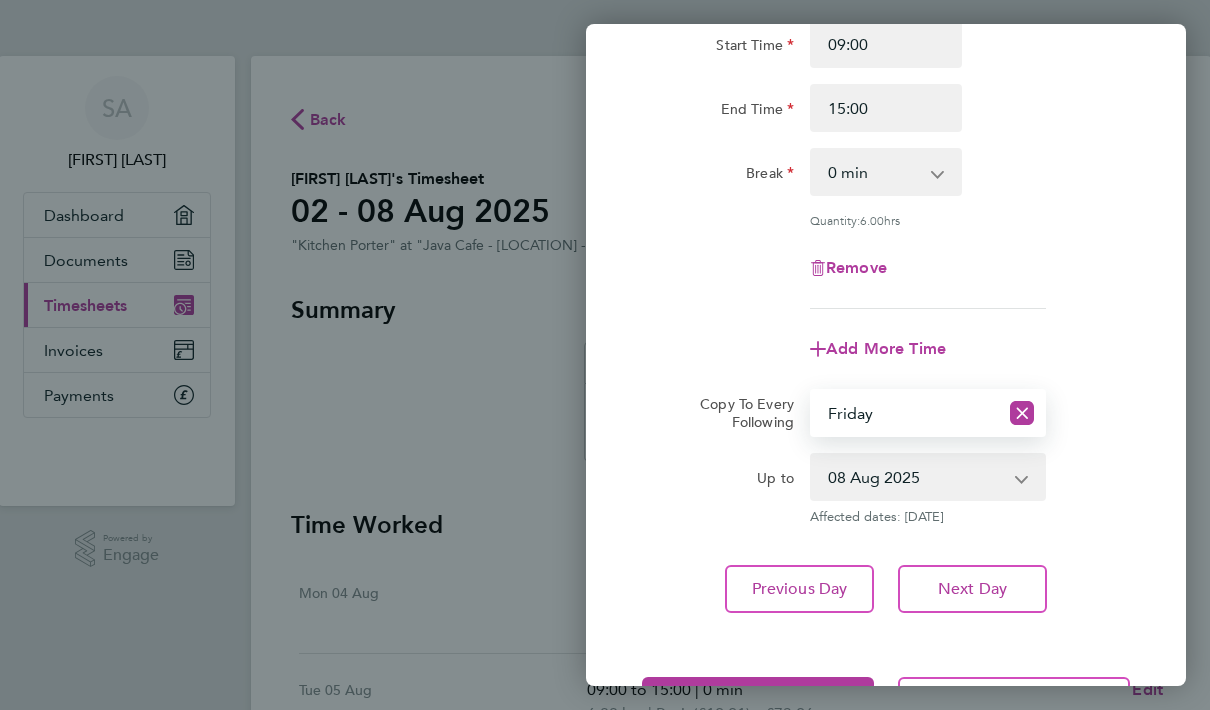 scroll, scrollTop: 203, scrollLeft: 0, axis: vertical 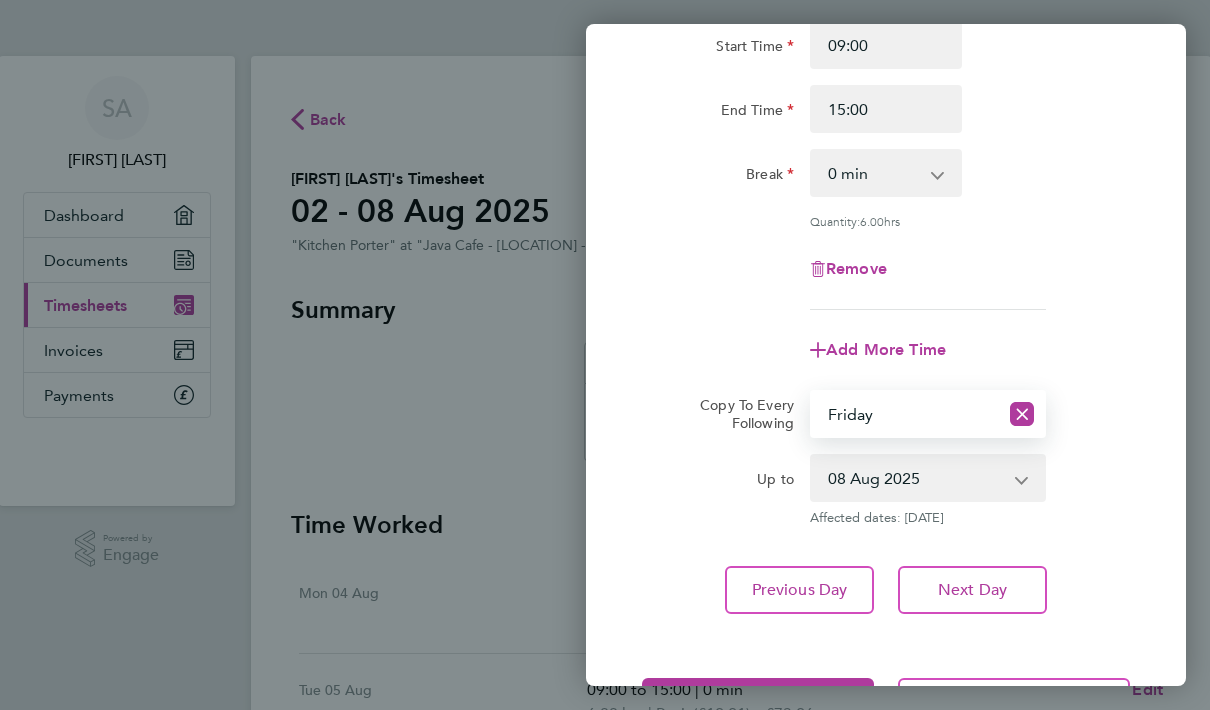 click on "Next Day" 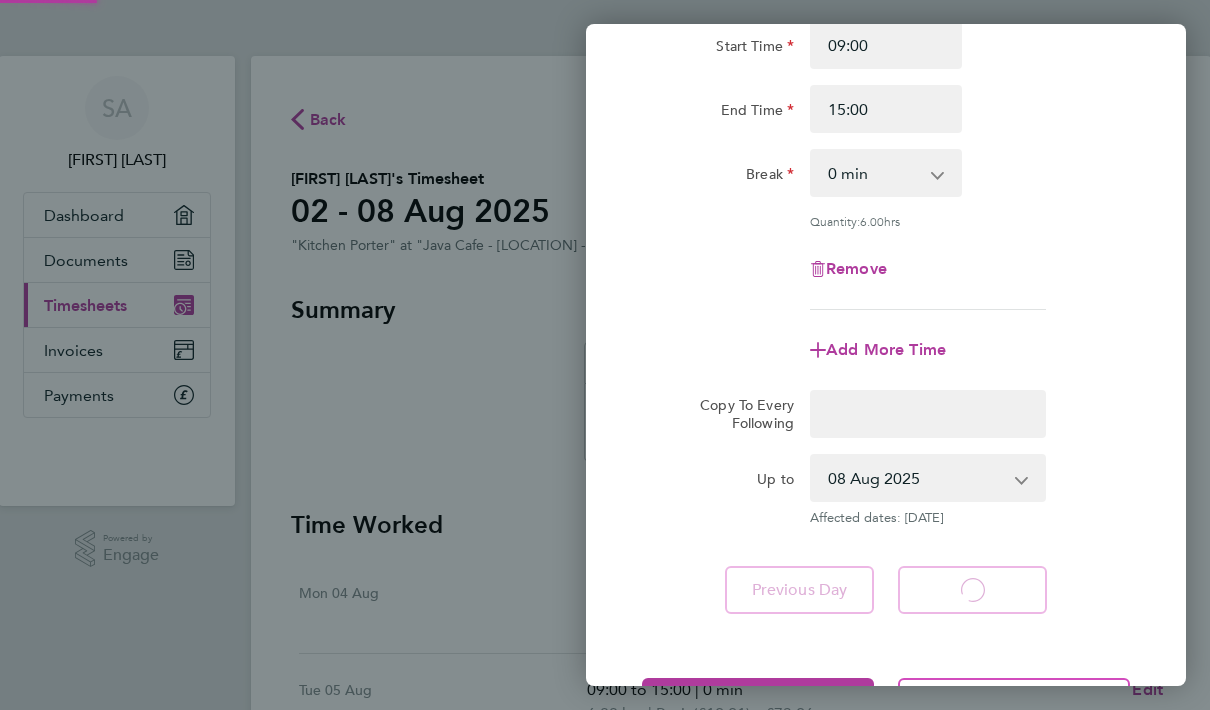 scroll, scrollTop: 67, scrollLeft: 0, axis: vertical 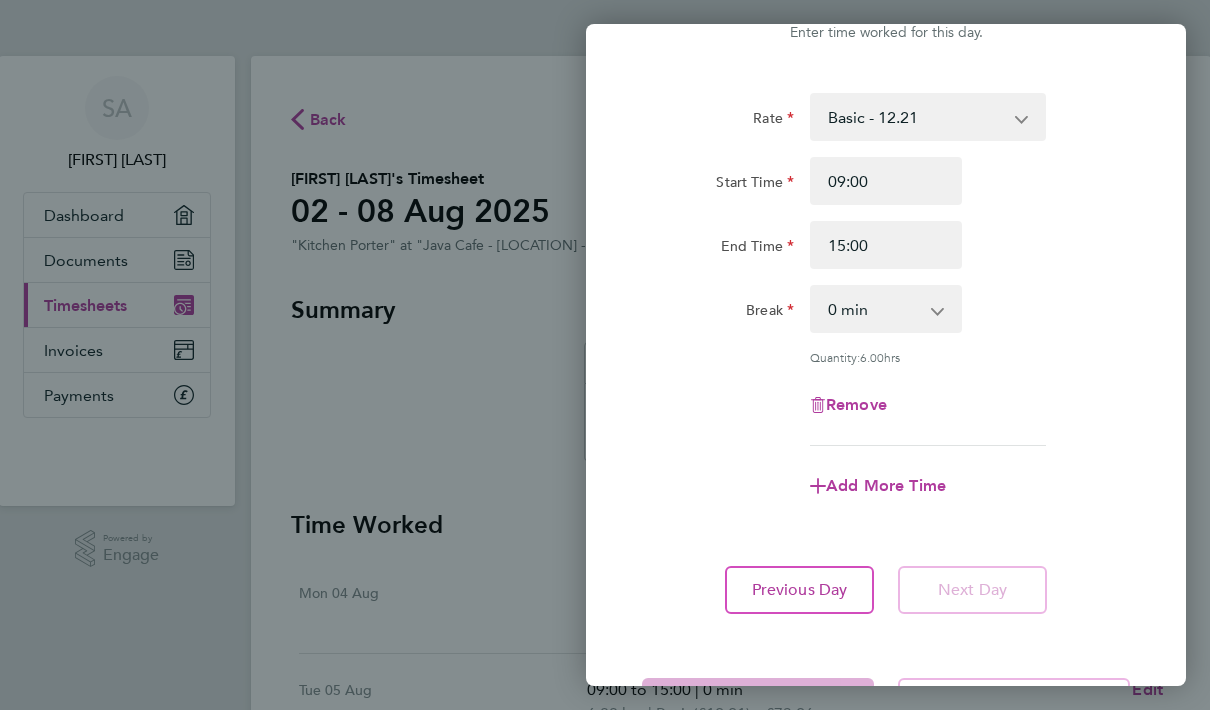 click on "Previous Day" 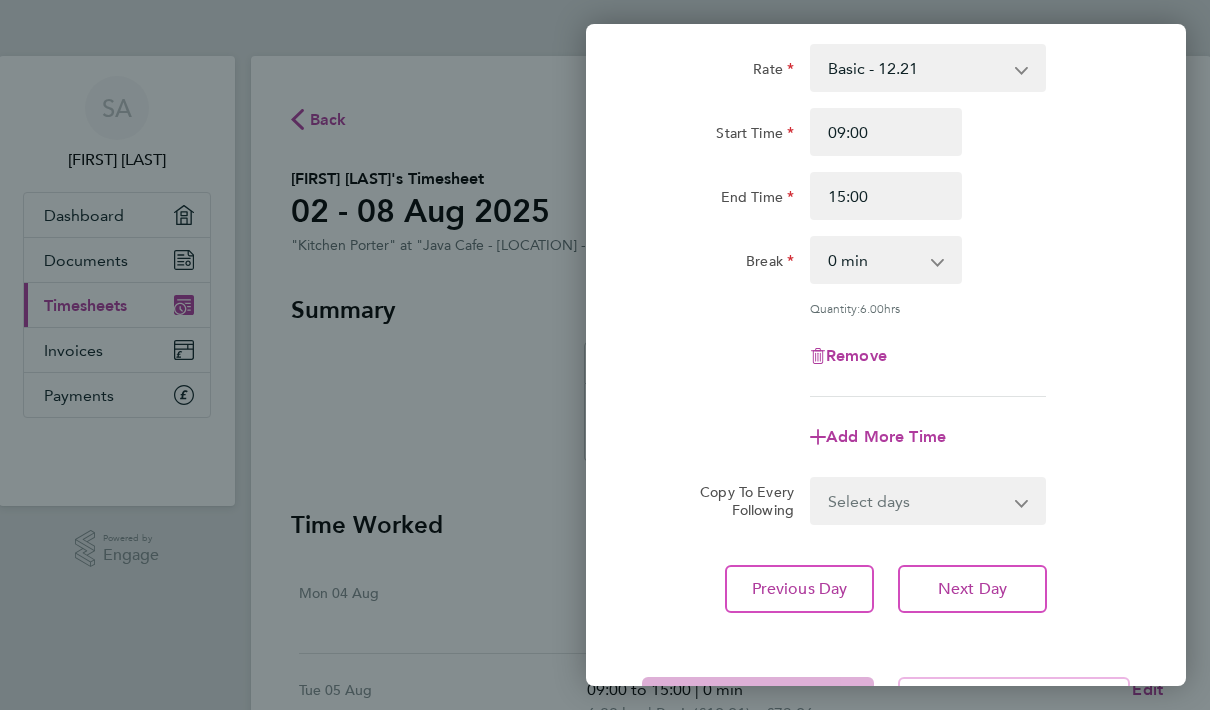 scroll, scrollTop: 115, scrollLeft: 0, axis: vertical 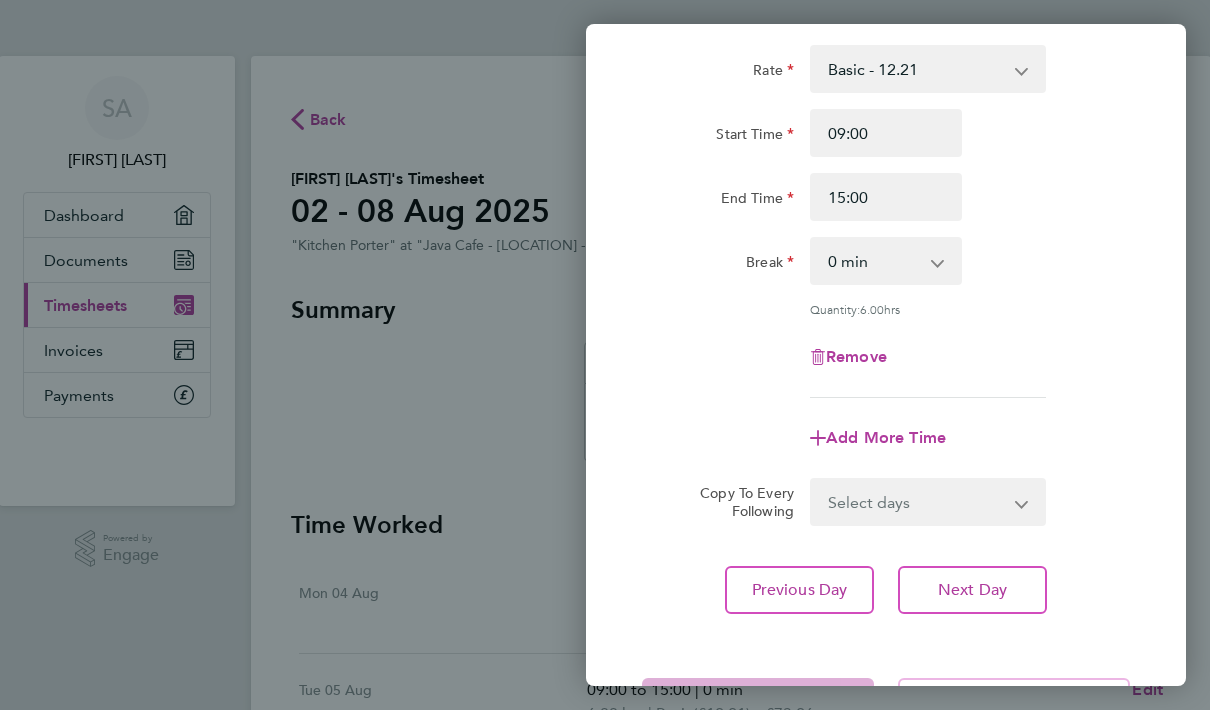 click on "Select days   Friday" at bounding box center (917, 502) 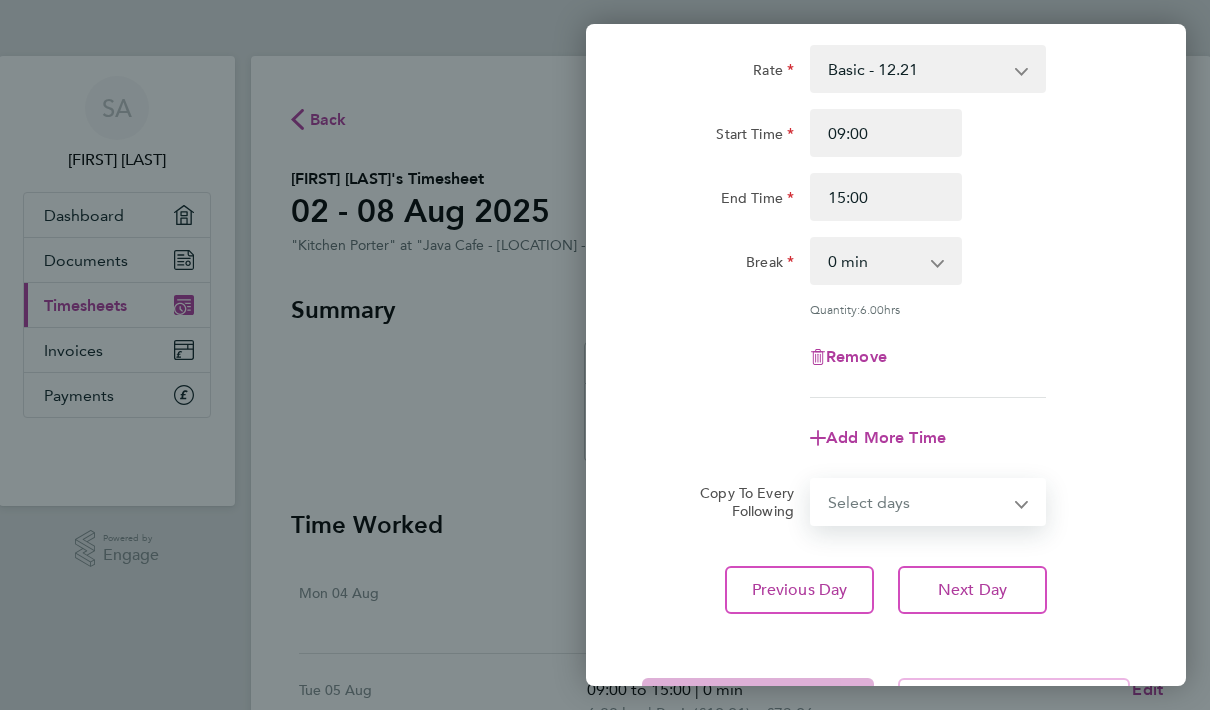 select on "FRI" 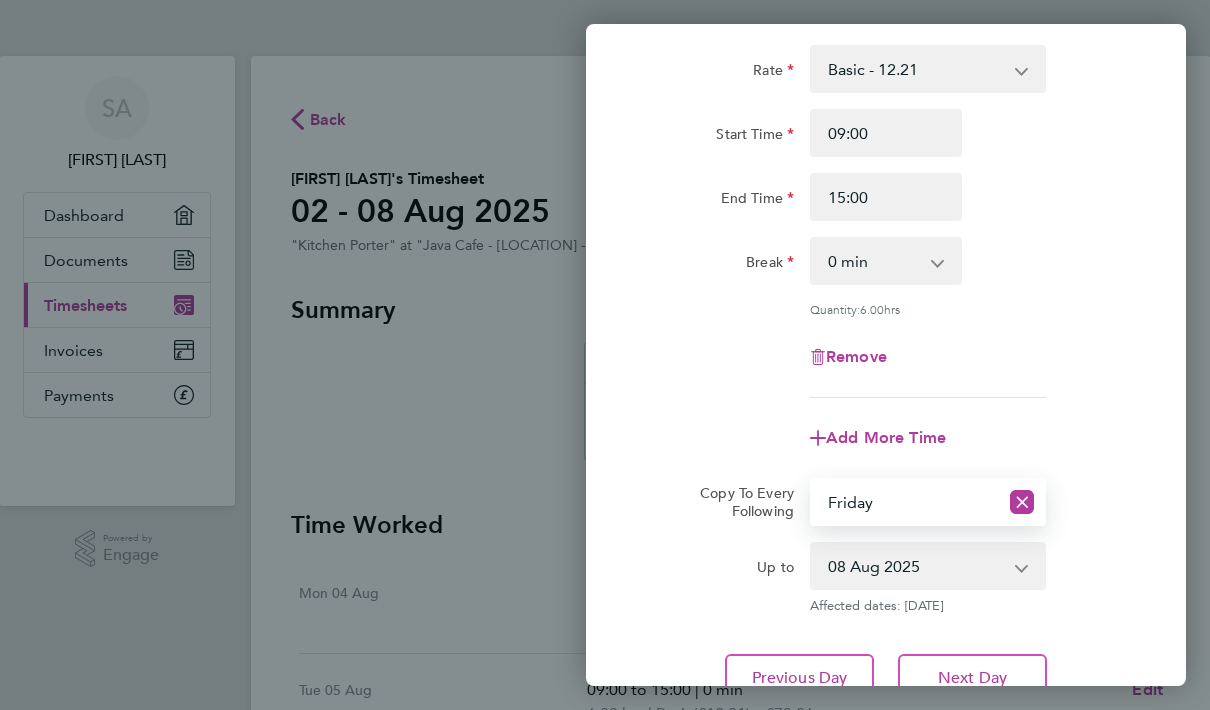 click on "Next Day" 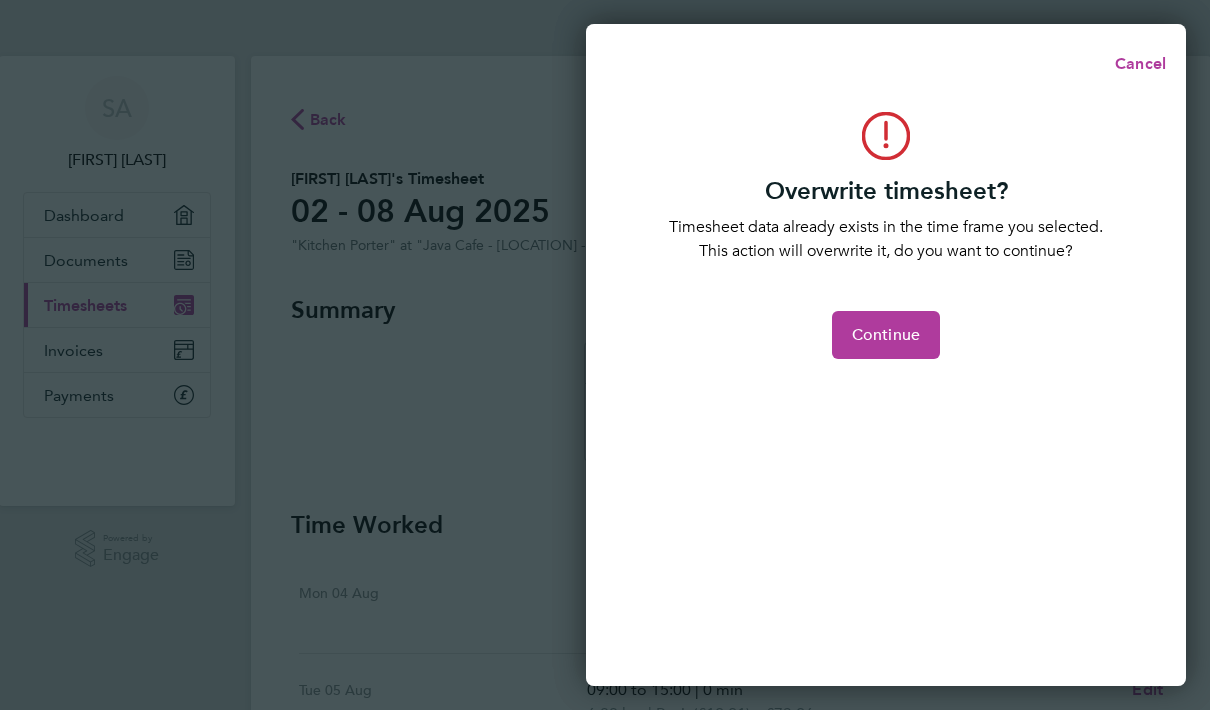 click on "Continue" 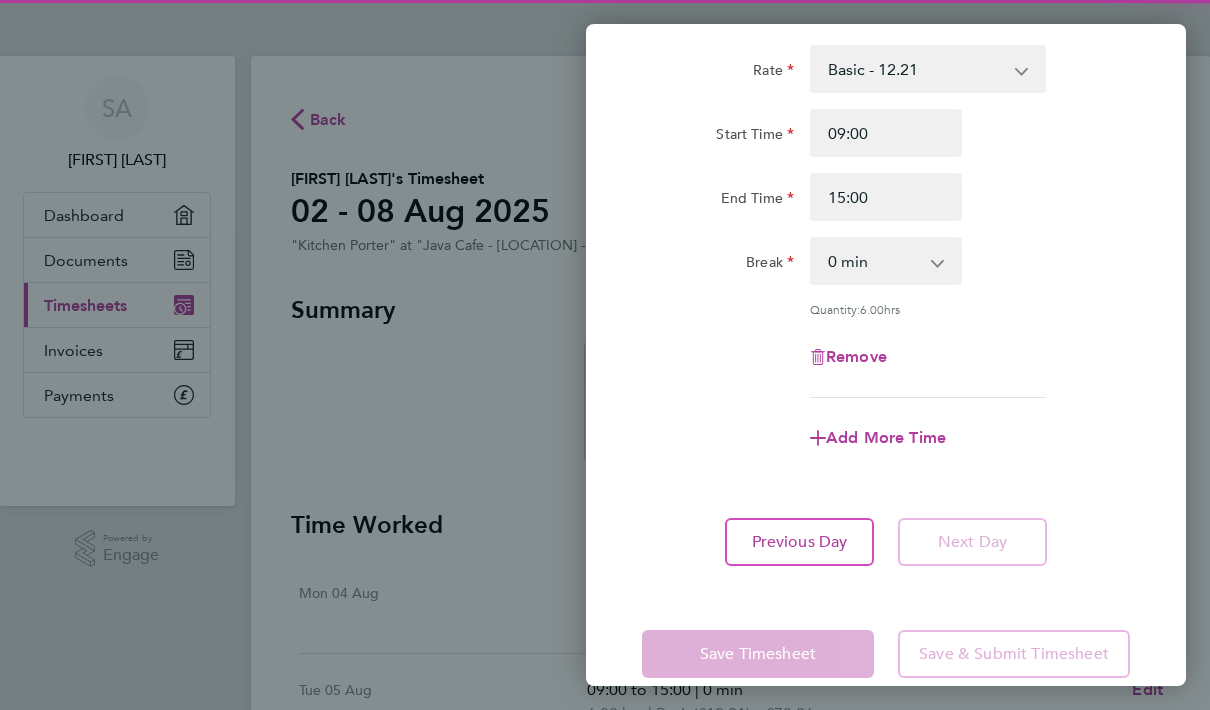 scroll, scrollTop: 67, scrollLeft: 0, axis: vertical 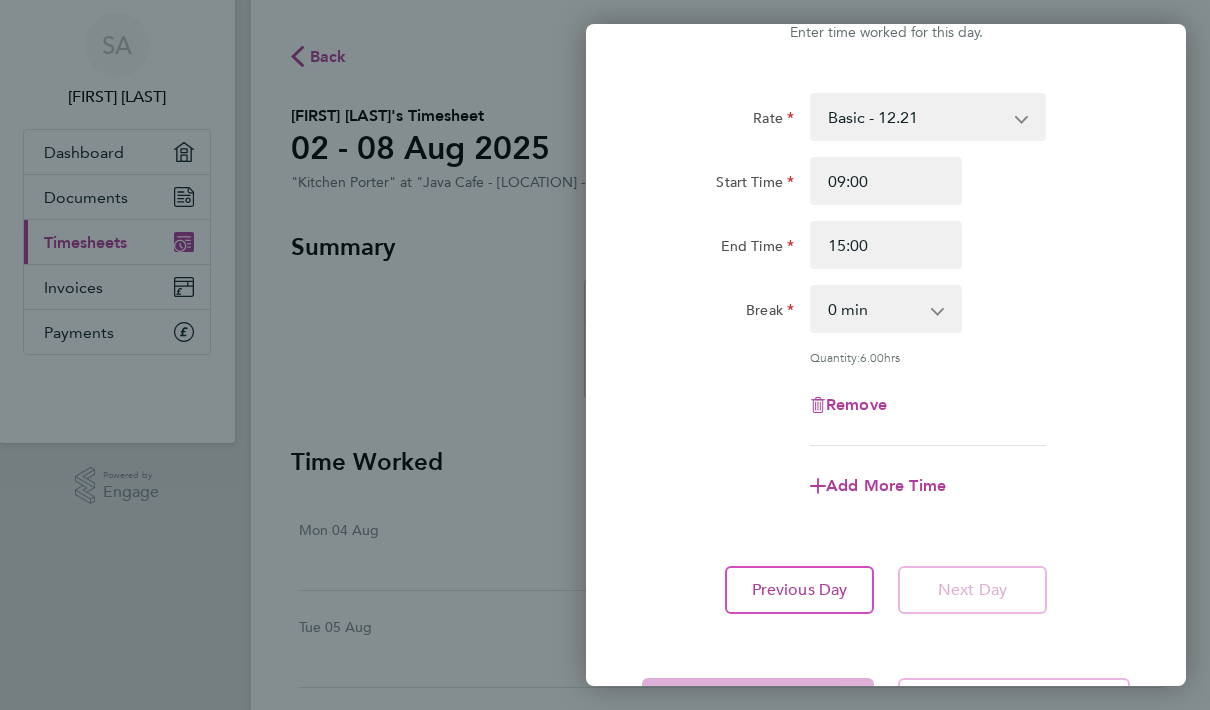 click on "Back  Fri [DATE]   Enter time worked for this day.  Rate  Basic - 12.21
Start Time 09:00 End Time 15:00 Break  0 min   15 min   30 min   45 min   60 min   75 min   90 min
Quantity:  6.00  hrs
Remove
Add More Time   Previous Day   Next Day   Save Timesheet   Save & Submit Timesheet" 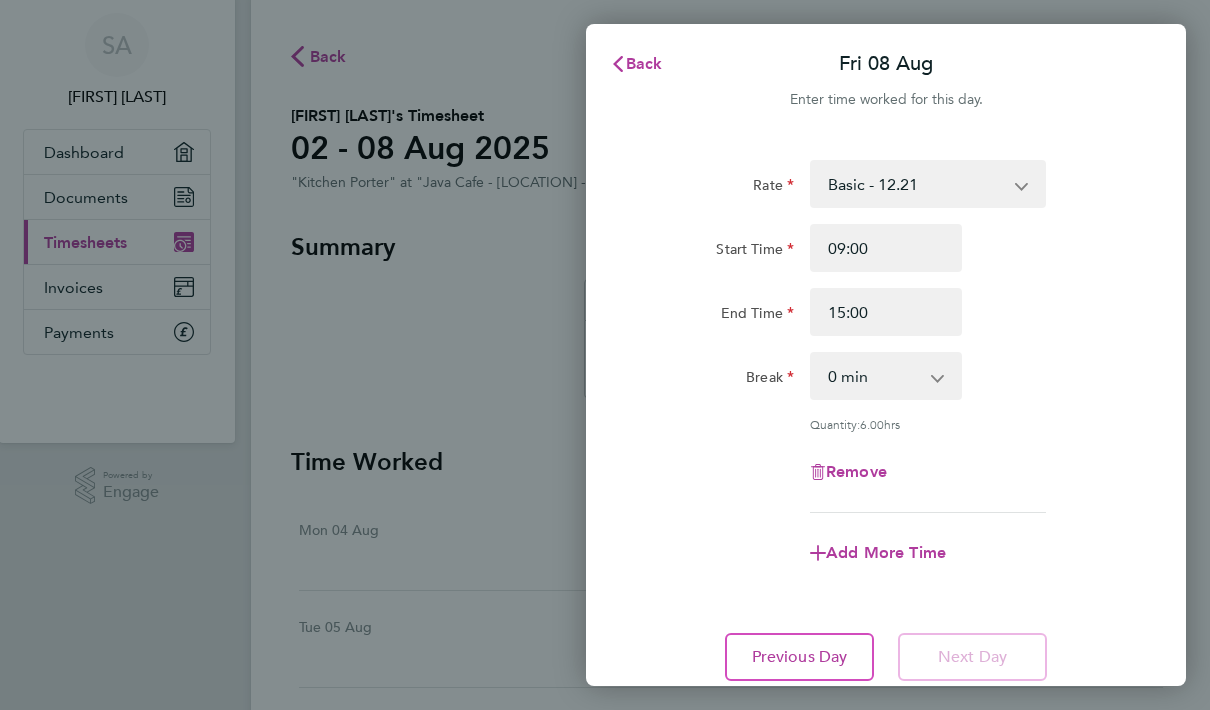scroll, scrollTop: 0, scrollLeft: 0, axis: both 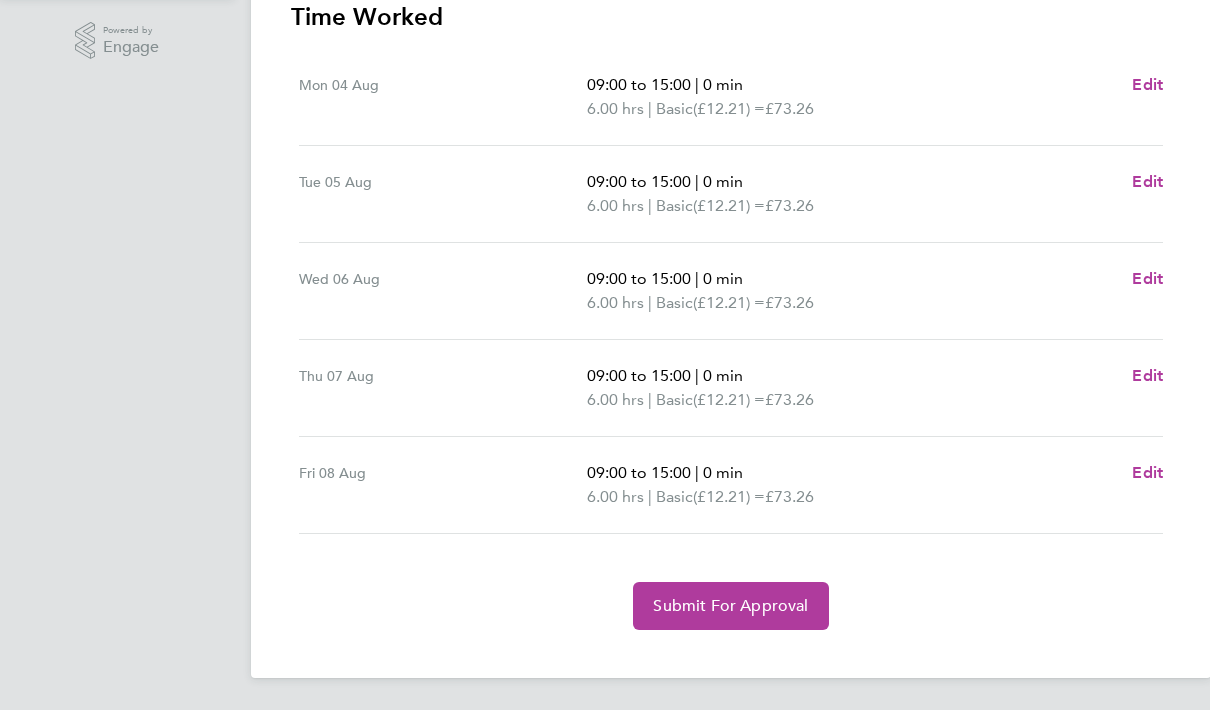 click on "Submit For Approval" 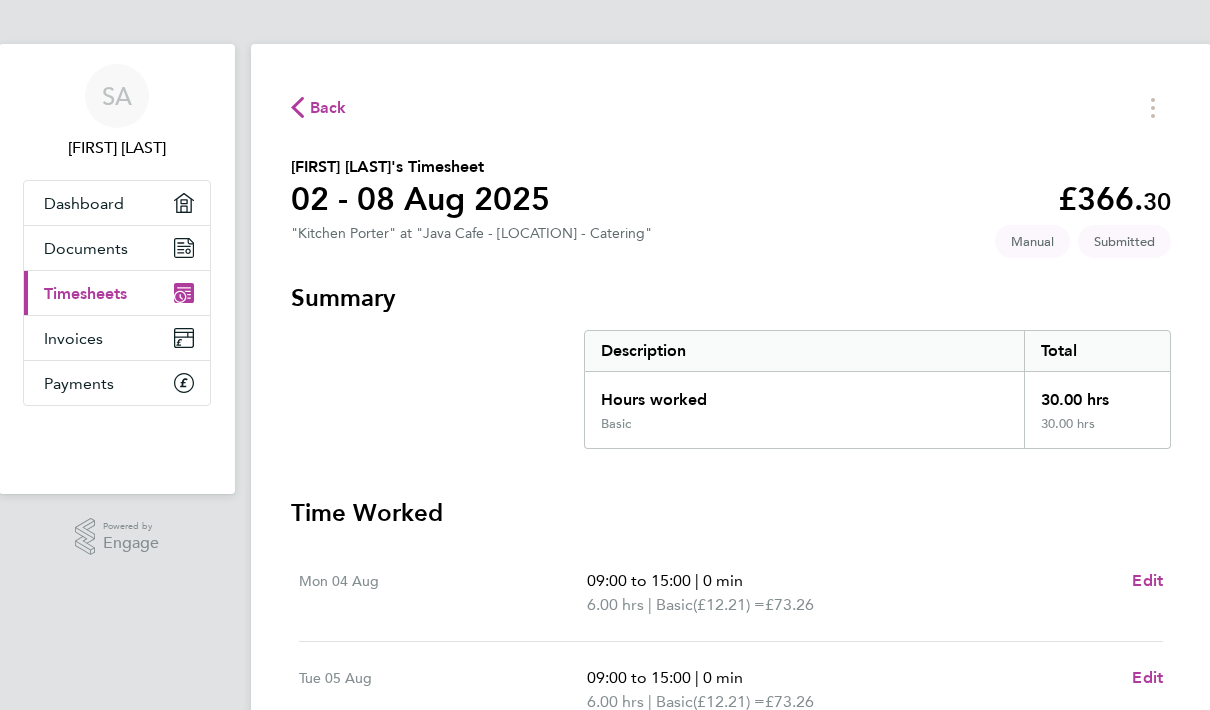scroll, scrollTop: 0, scrollLeft: 0, axis: both 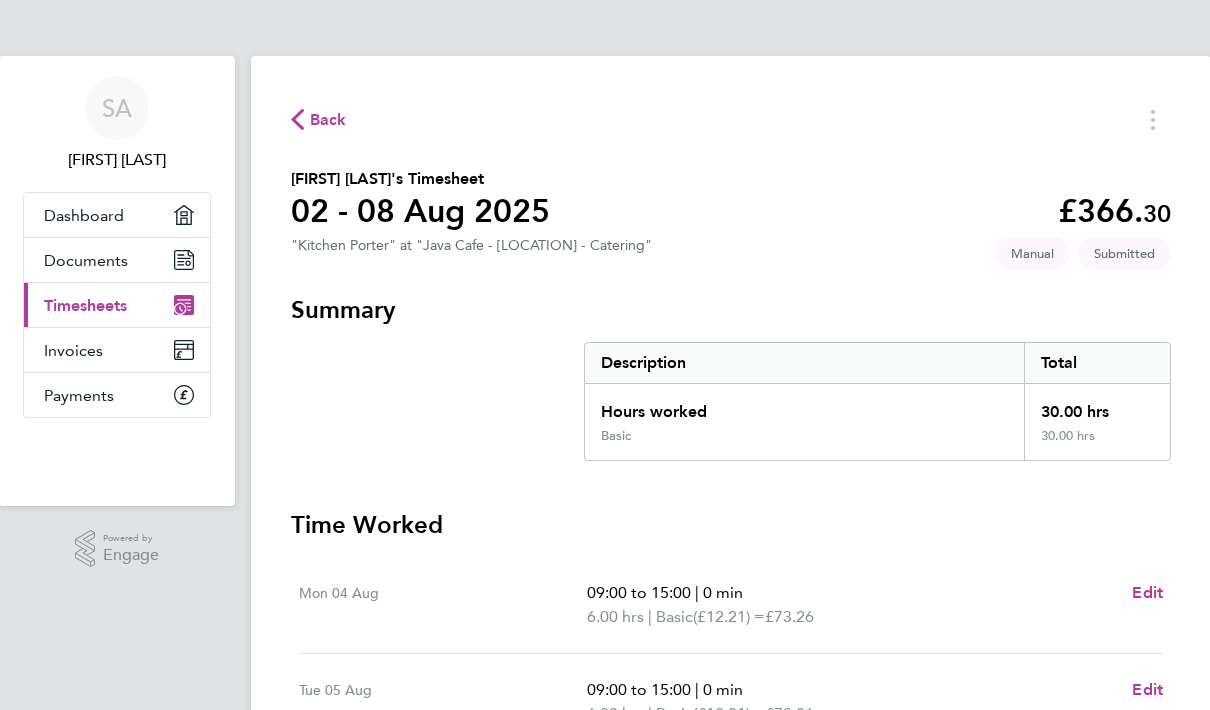 click on "Invoices" at bounding box center (73, 350) 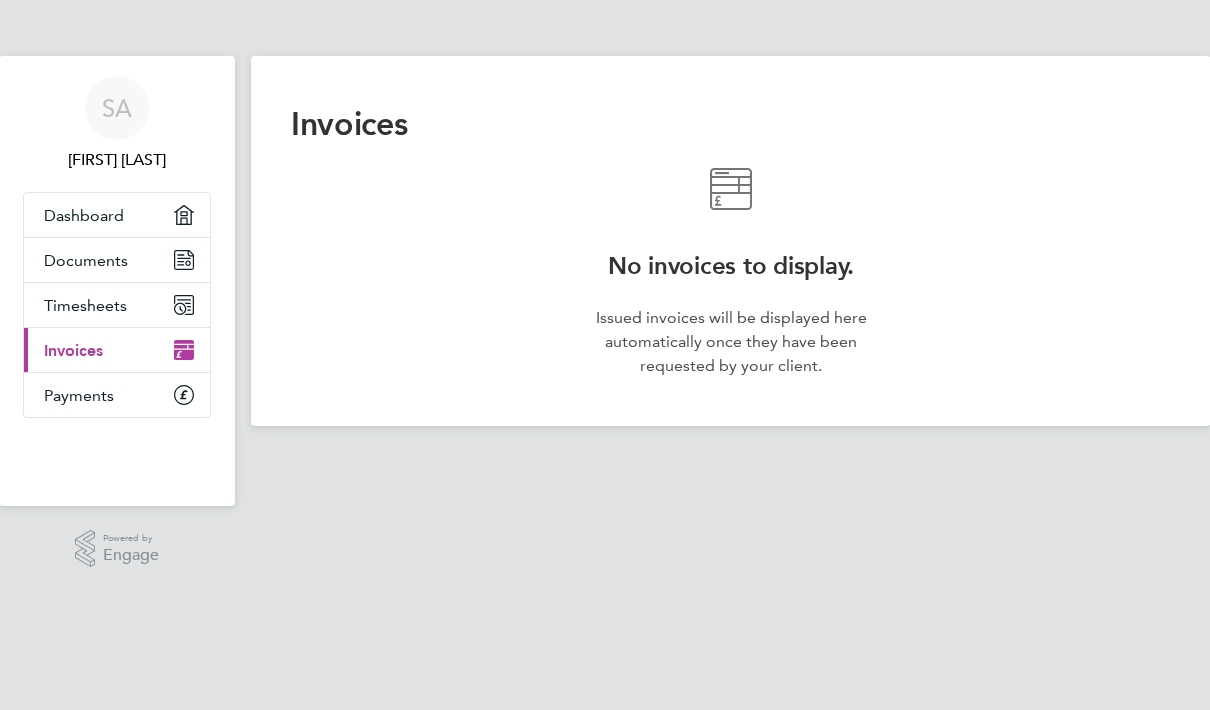 click on "Documents" at bounding box center (86, 260) 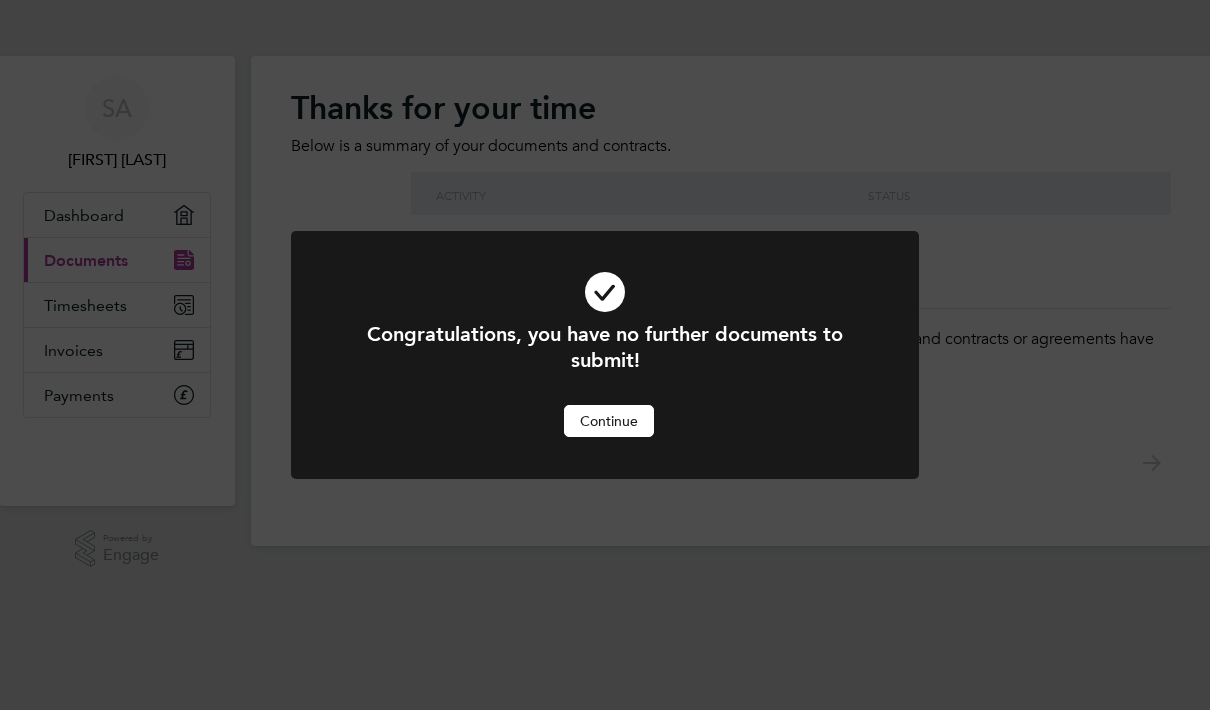 click on "Continue" at bounding box center (609, 421) 